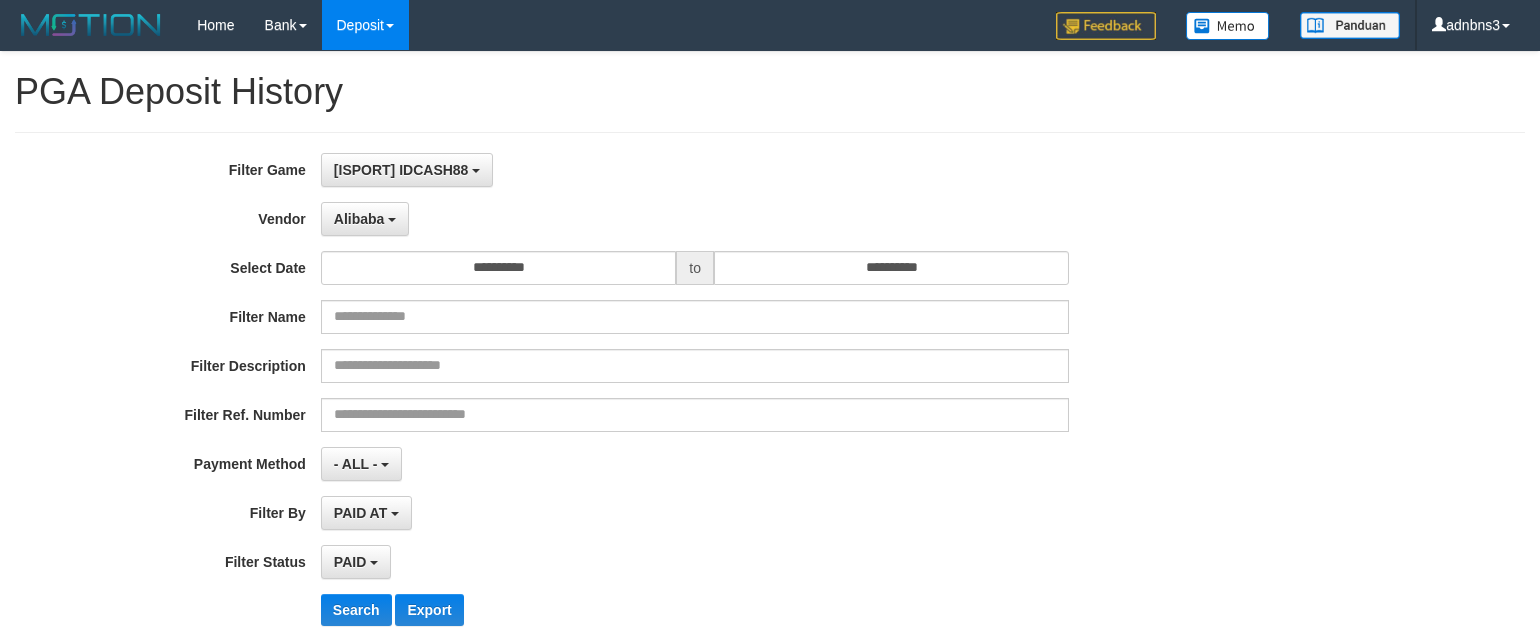 select on "**********" 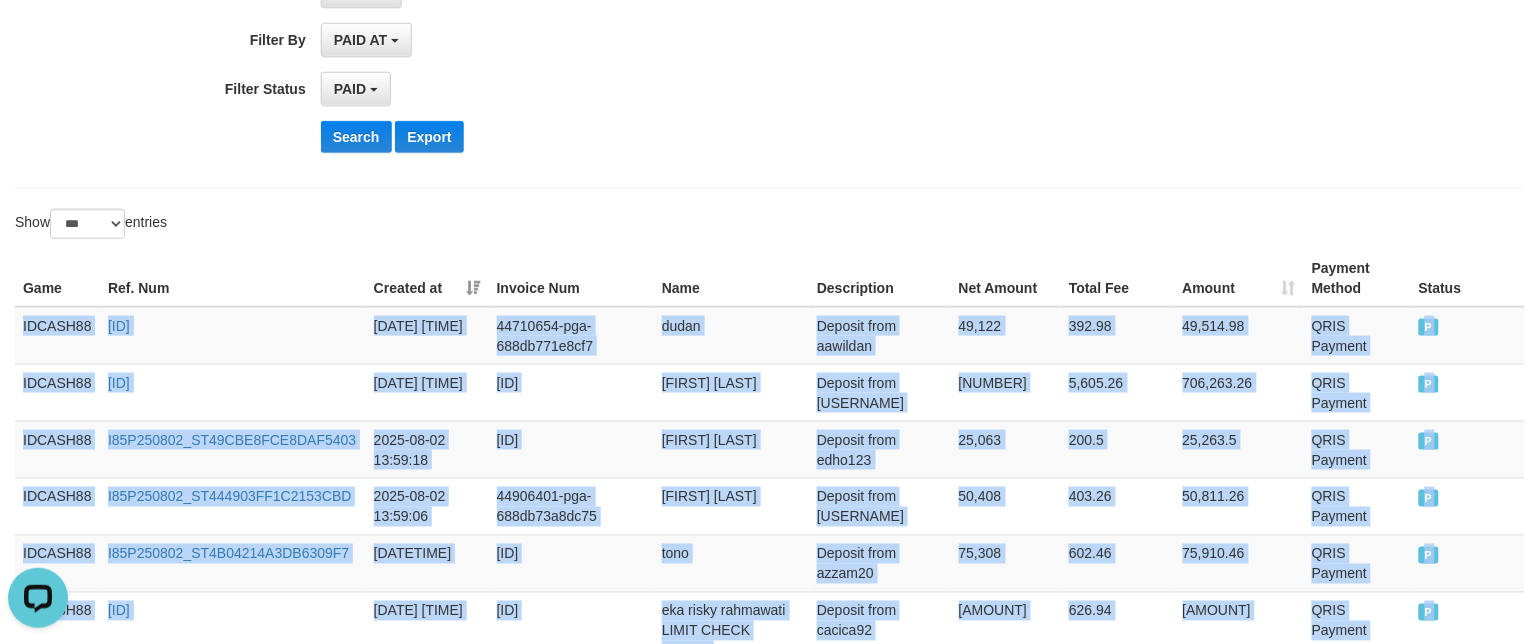 scroll, scrollTop: 0, scrollLeft: 0, axis: both 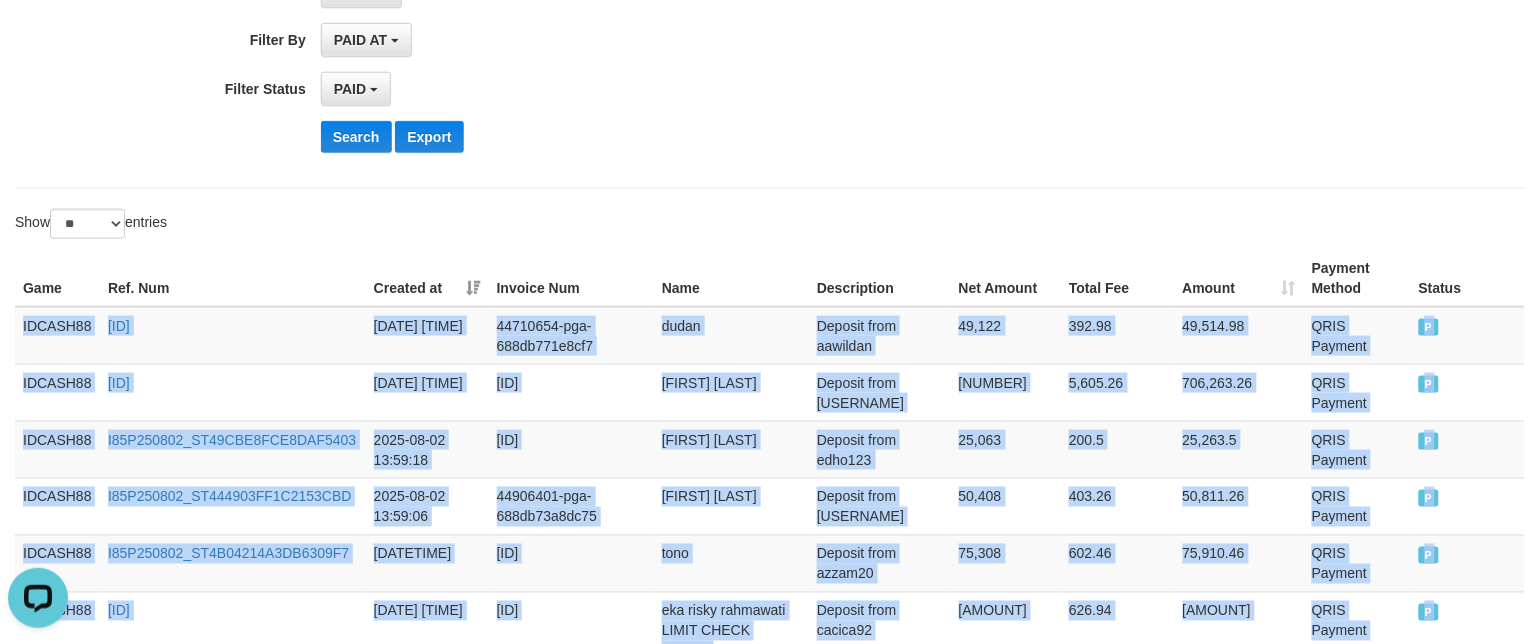 click on "** ** ** ***" at bounding box center (87, 224) 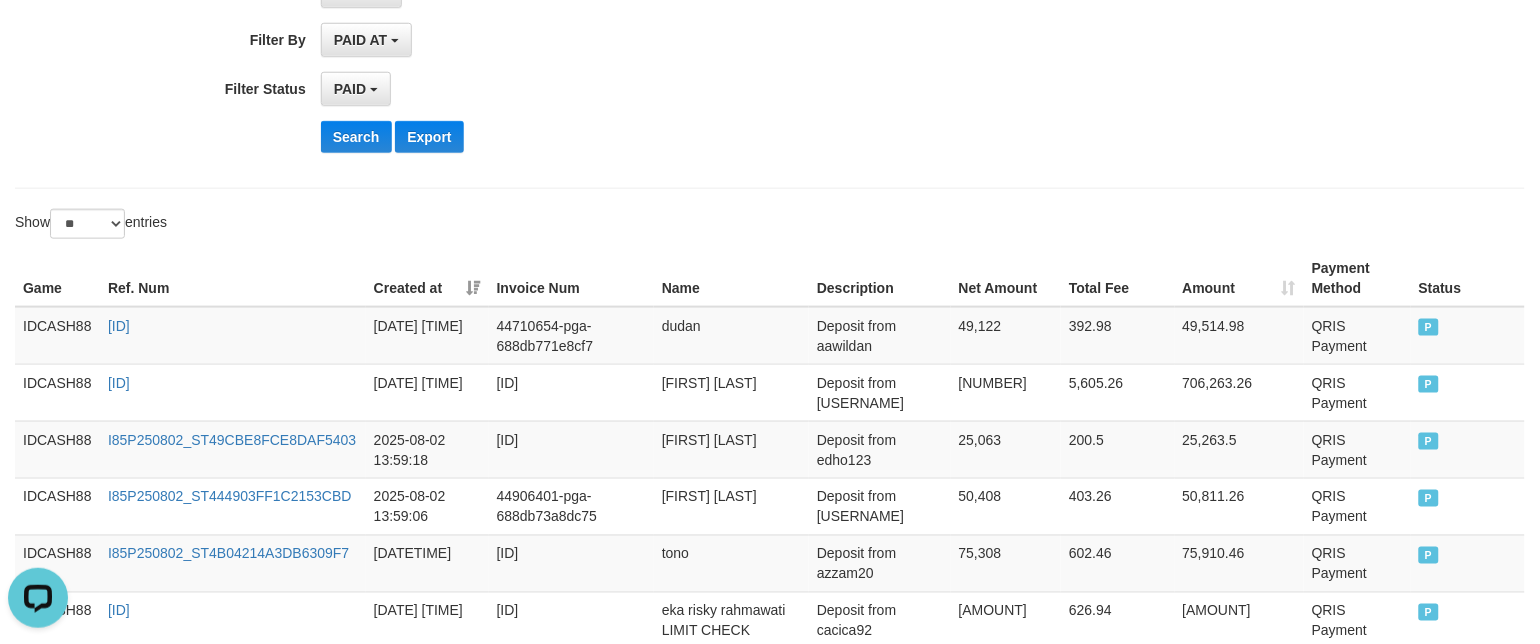click on "**********" at bounding box center (770, 2896) 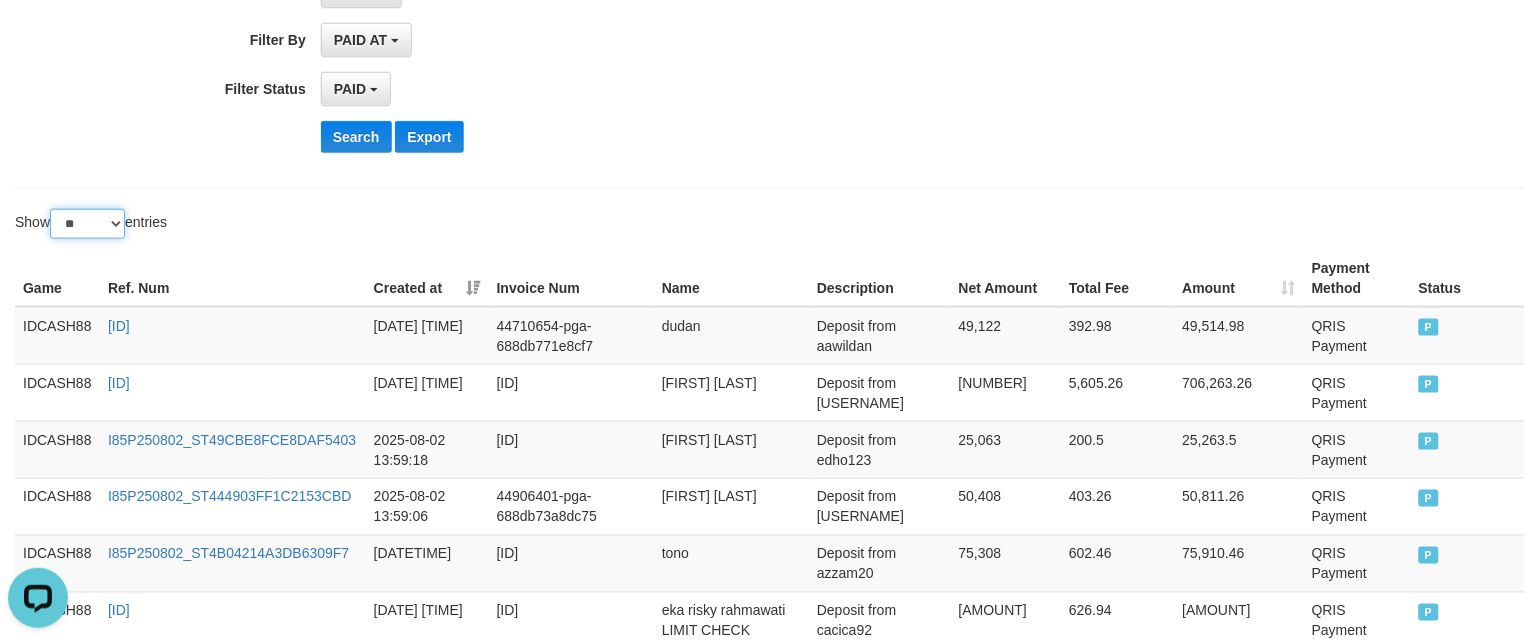 click on "** ** ** ***" at bounding box center [87, 224] 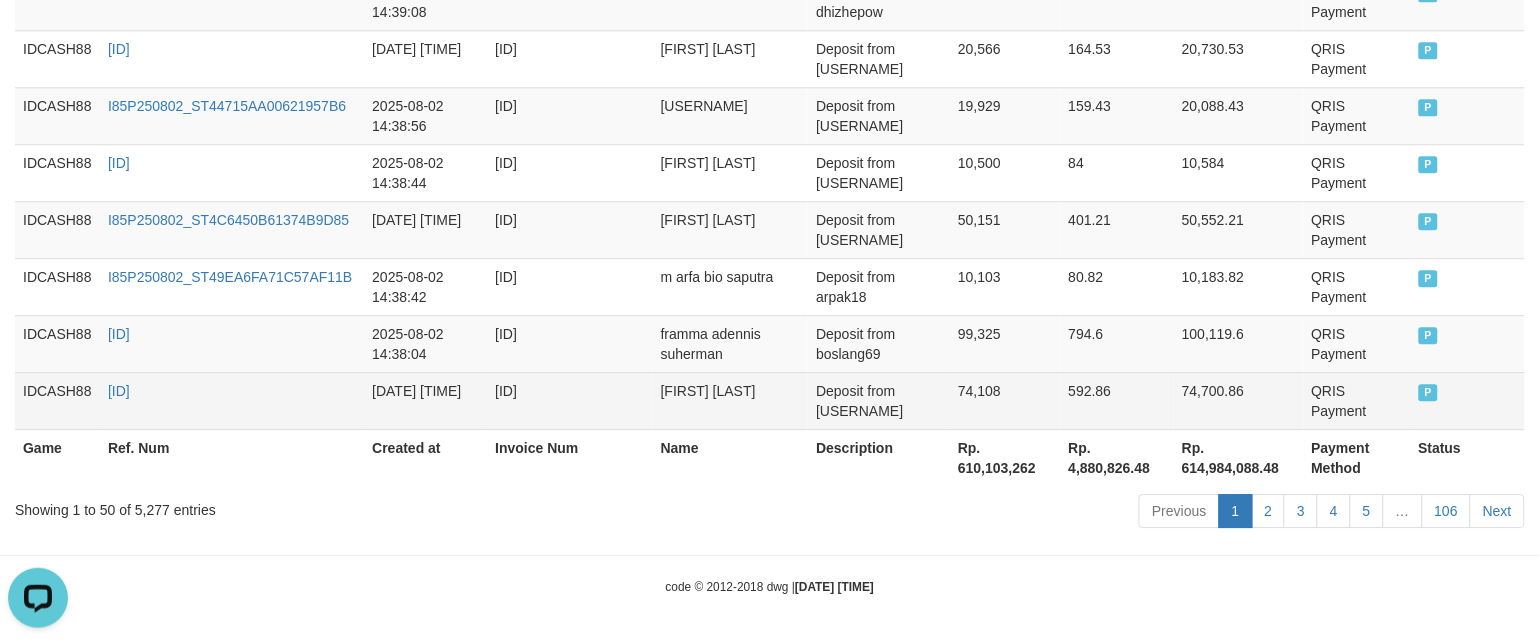 scroll, scrollTop: 3214, scrollLeft: 0, axis: vertical 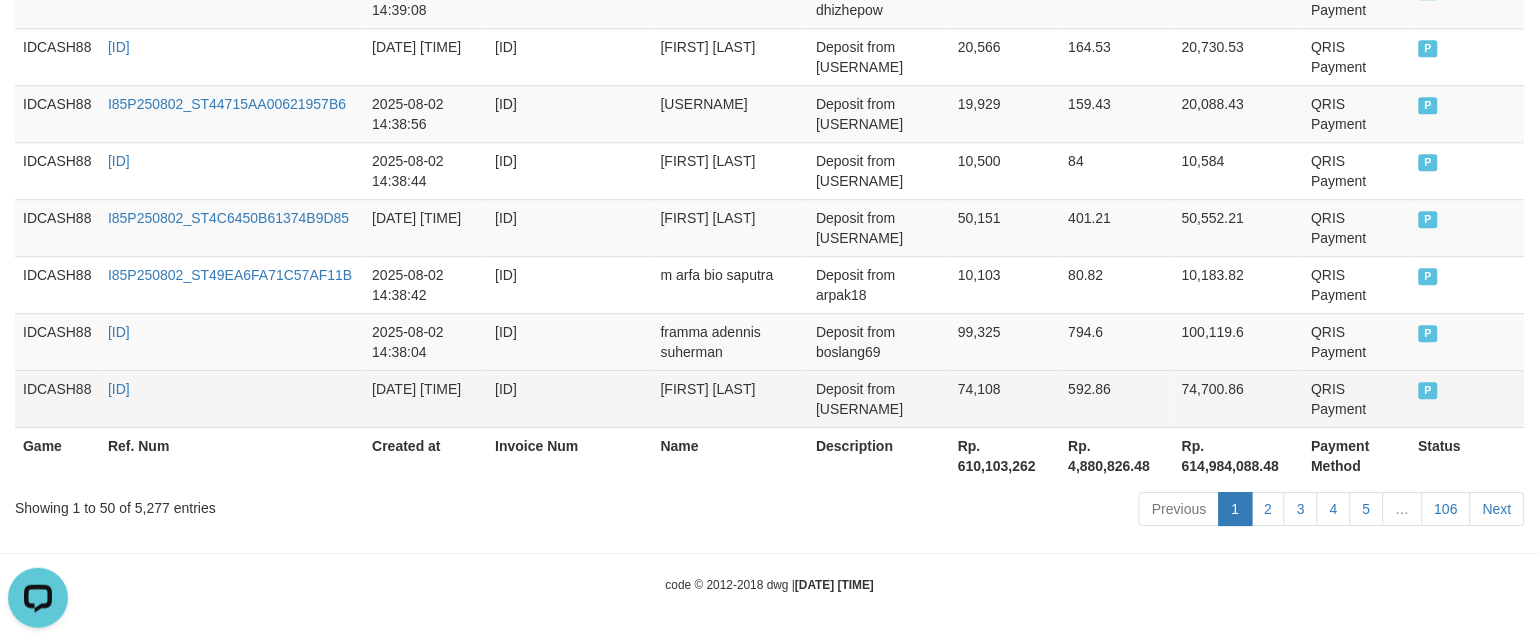 click on "P" at bounding box center [1468, 398] 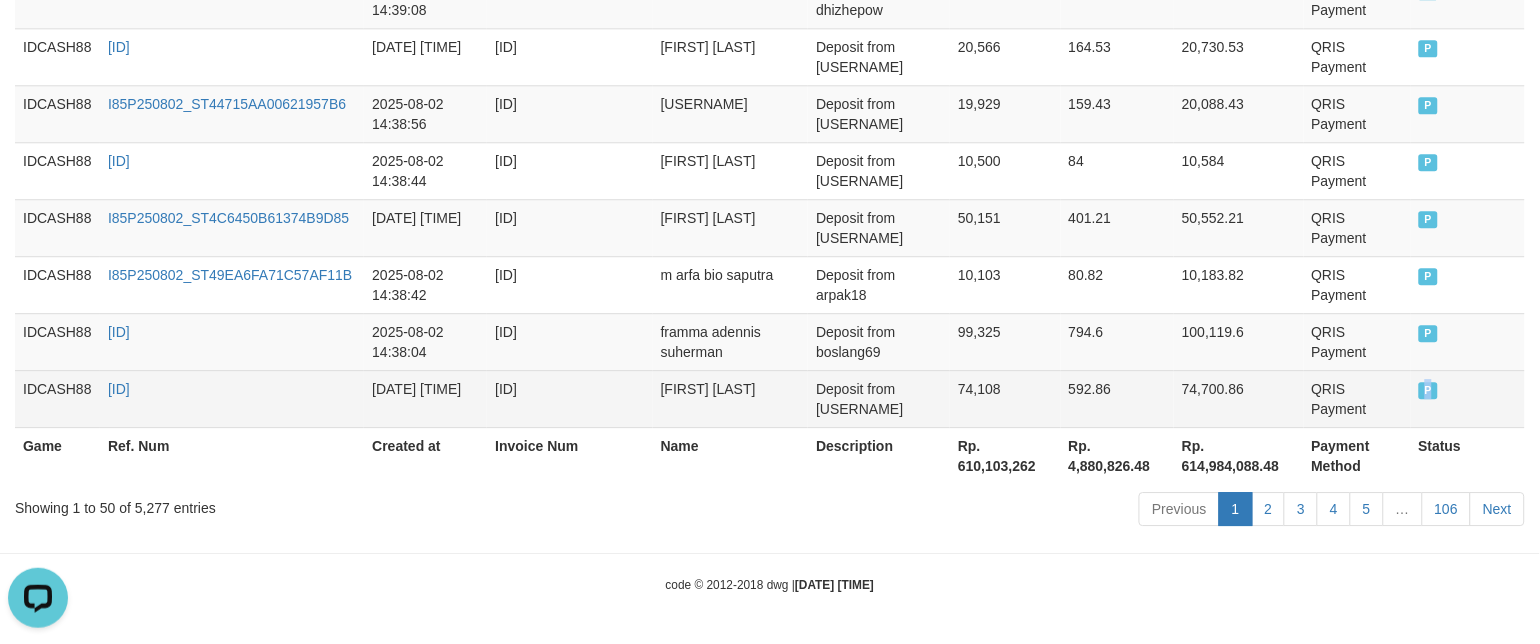 click on "P" at bounding box center (1468, 398) 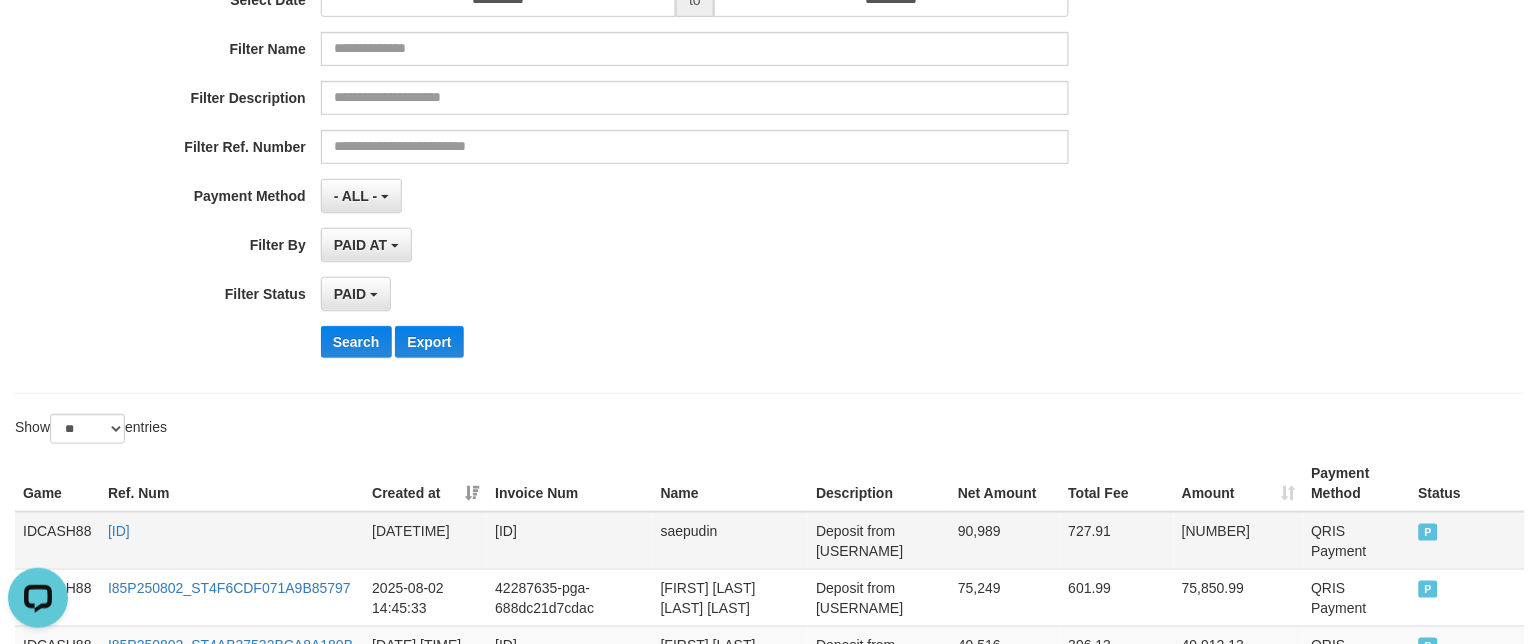 scroll, scrollTop: 449, scrollLeft: 0, axis: vertical 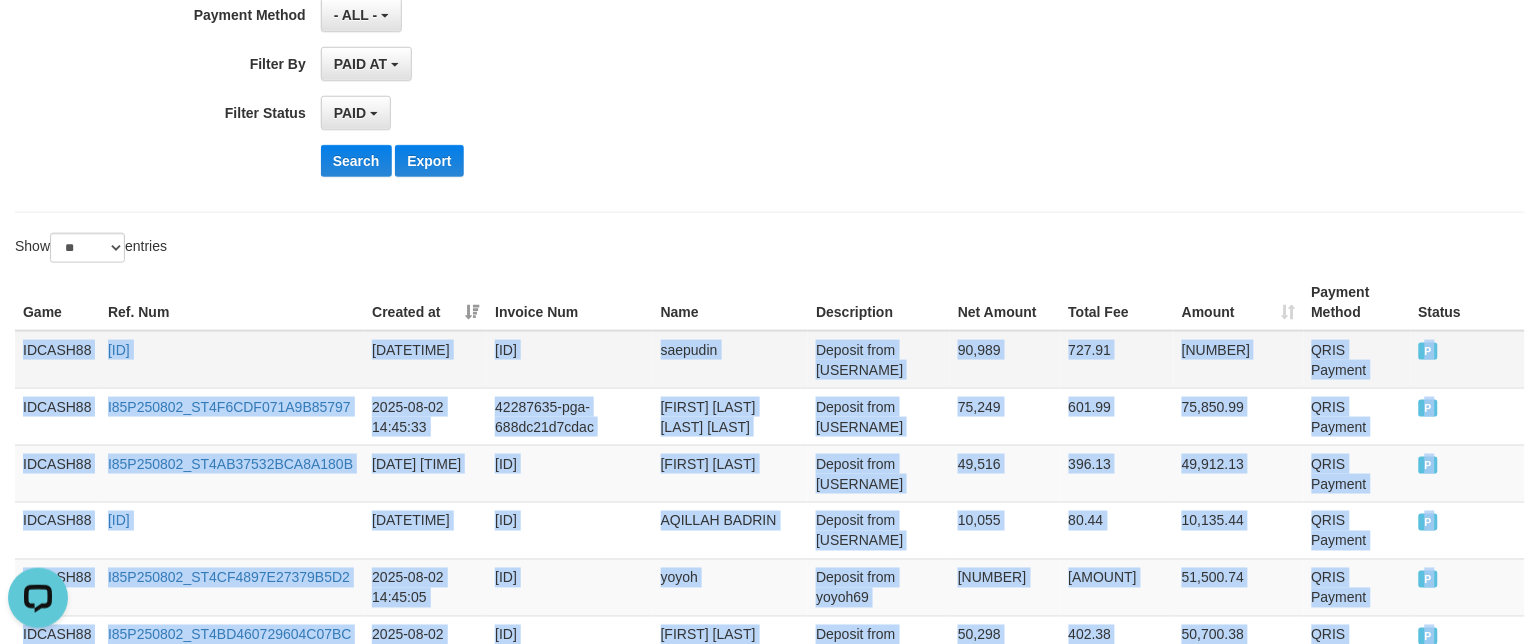 click on "IDCASH88" at bounding box center (57, 360) 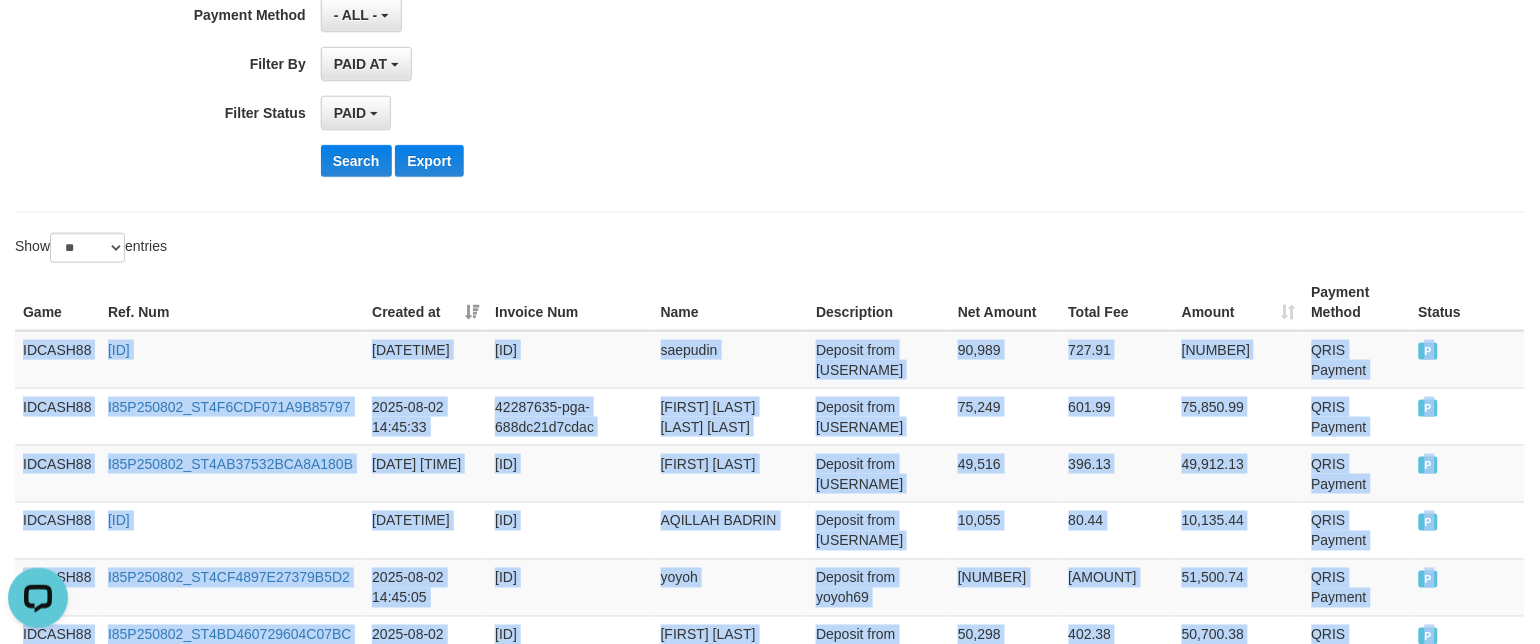 copy on "IDCASH88 I85P250802_ST4016DF29F360AC6CA 2025-08-02 14:45:53 39337777-pga-688dc231e1a85 [FIRST] [LAST] Deposit from oregon100 90,989 727.91 91,716.91 QRIS Payment P   IDCASH88 I85P250802_ST4F6CDF071A9B85797 2025-08-02 14:45:33 42287635-pga-688dc21d7cdac I [FIRST] [LAST] Deposit from dewa32q 75,249 601.99 75,850.99 QRIS Payment P   IDCASH88 I85P250802_ST4AB37532BCA8A180B 2025-08-02 14:45:28 17404897-pga-688dc21853534 [FIRST] [LAST] Deposit from bagel88 49,516 396.13 49,912.13 QRIS Payment P   IDCASH88 I85P250802_ST4B399559B134C6412 2025-08-02 14:45:20 17667548-pga-688dc21011f4e [FIRST] [LAST] Deposit from hokijpslot 10,055 80.44 10,135.44 QRIS Payment P   IDCASH88 I85P250802_ST4CF4897E27379B5D2 2025-08-02 14:45:05 40247782-pga-688dc20157af9 [FIRST] Deposit from yoyoh69 51,092 408.74 51,500.74 QRIS Payment P   IDCASH88 I85P250802_ST4BD460729604C07BC 2025-08-02 14:45:04 36449419-pga-688dc20009cac [FIRST] [LAST] Deposit from riskiwell49 50,298 402.38 50,700.38 QRIS Payment P   IDCASH88 I85P250802_ST403001F045..." 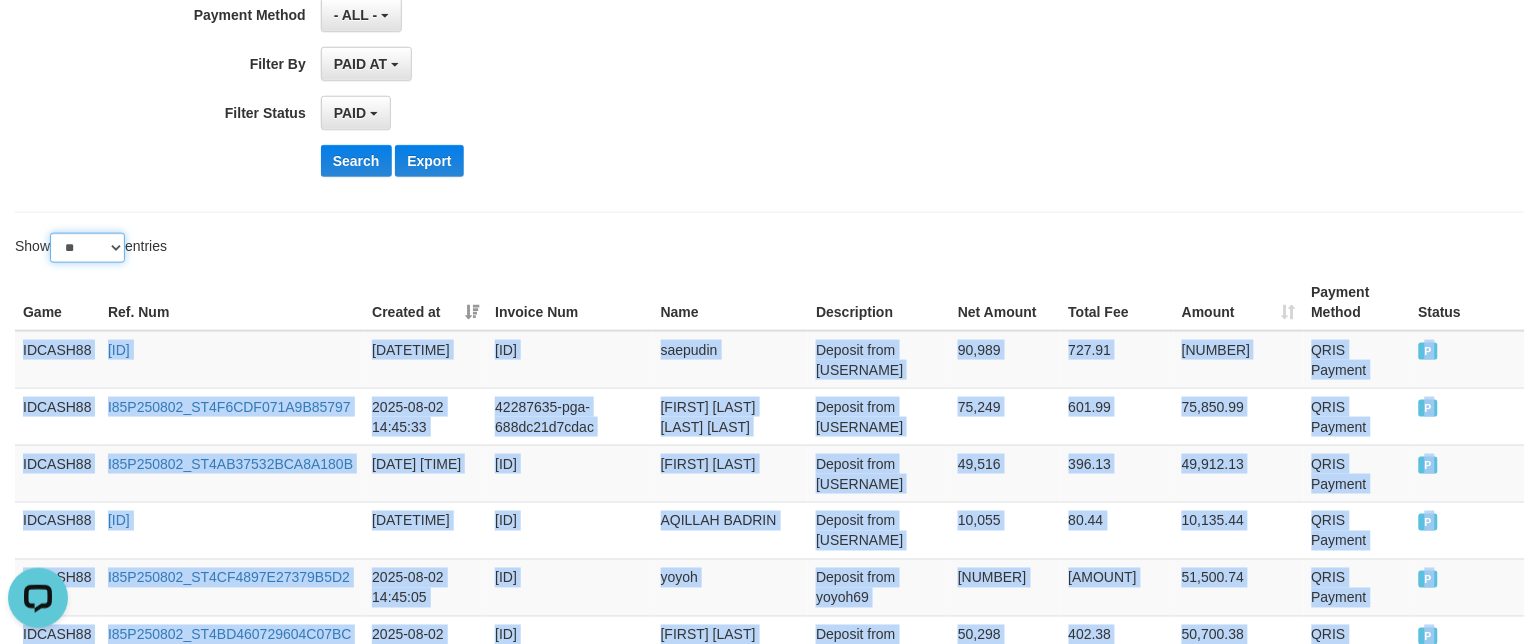 drag, startPoint x: 95, startPoint y: 245, endPoint x: 97, endPoint y: 260, distance: 15.132746 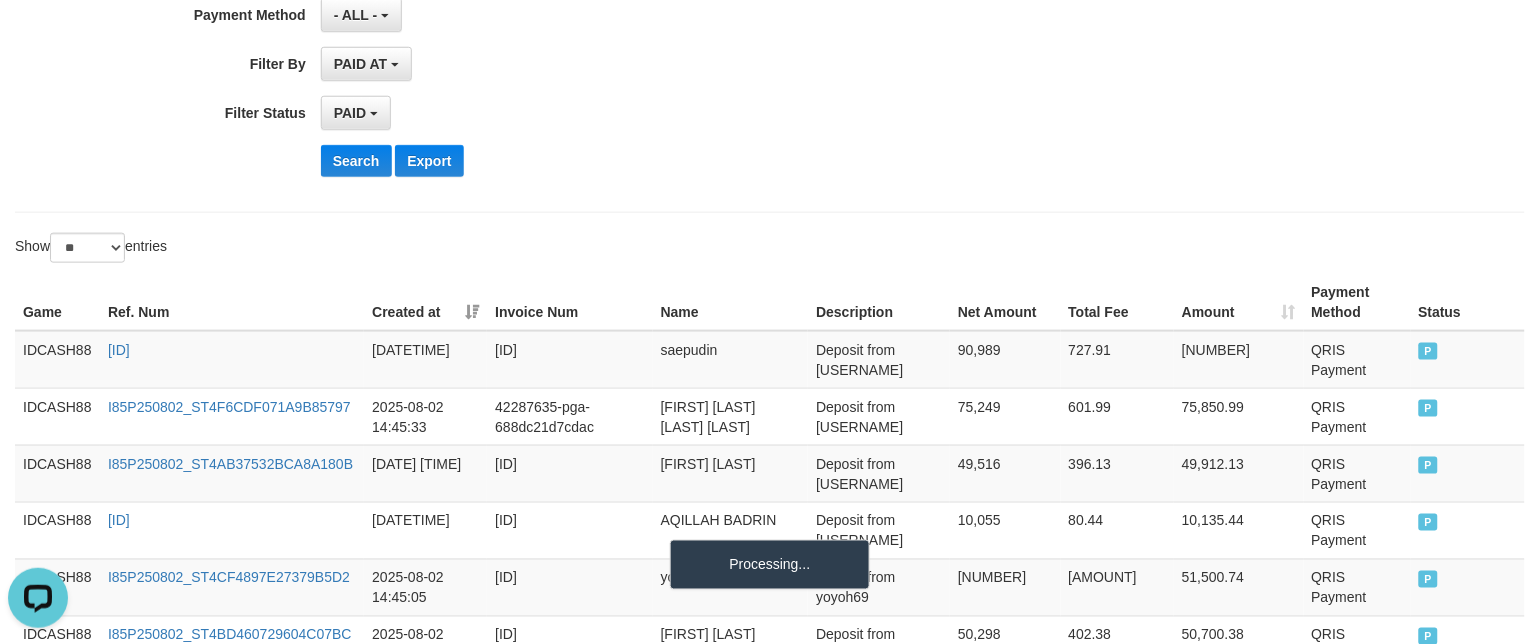 click on "**********" at bounding box center [770, 1445] 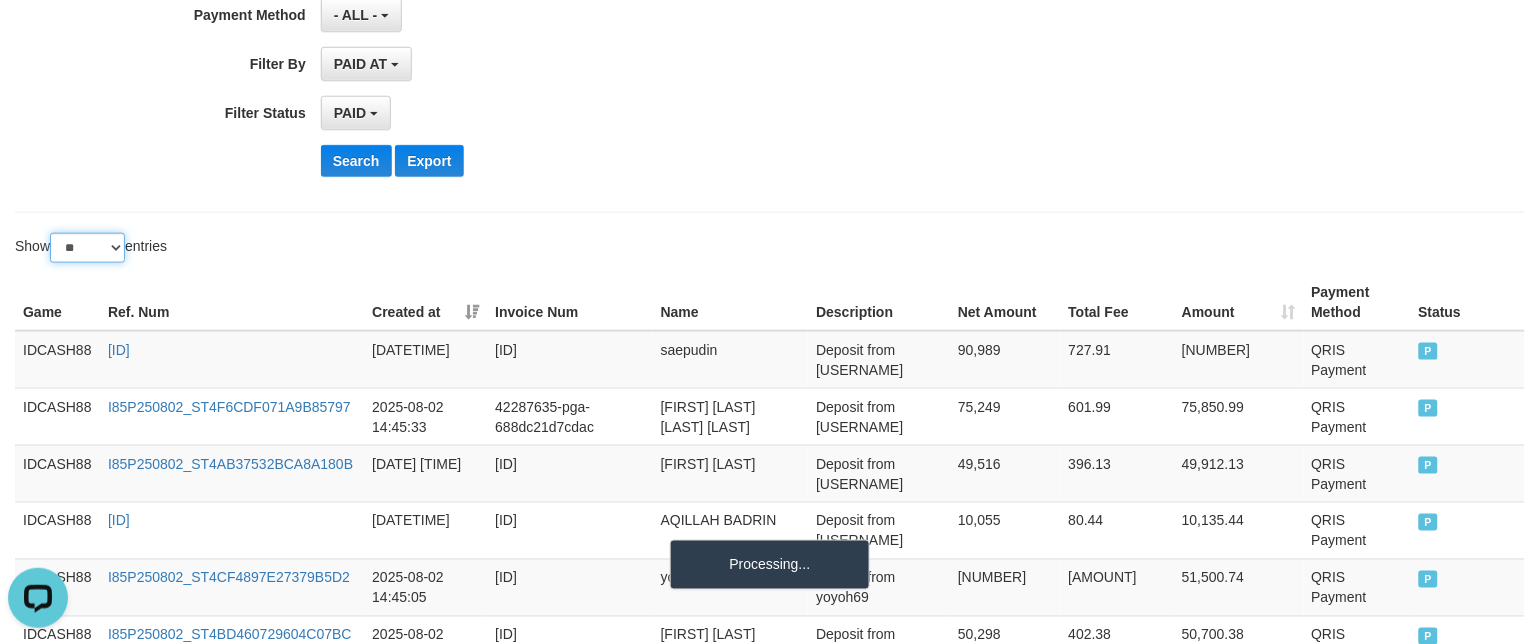click on "** ** ** ***" at bounding box center [87, 248] 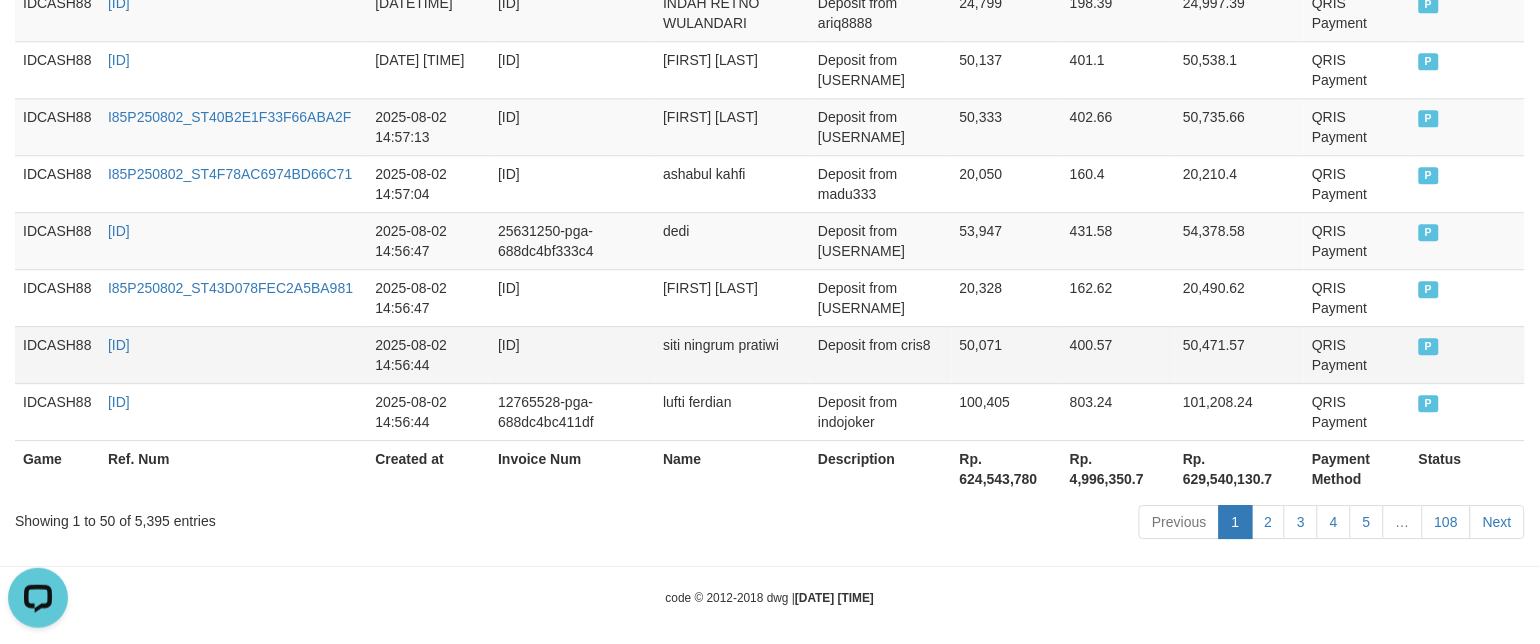 scroll, scrollTop: 3214, scrollLeft: 0, axis: vertical 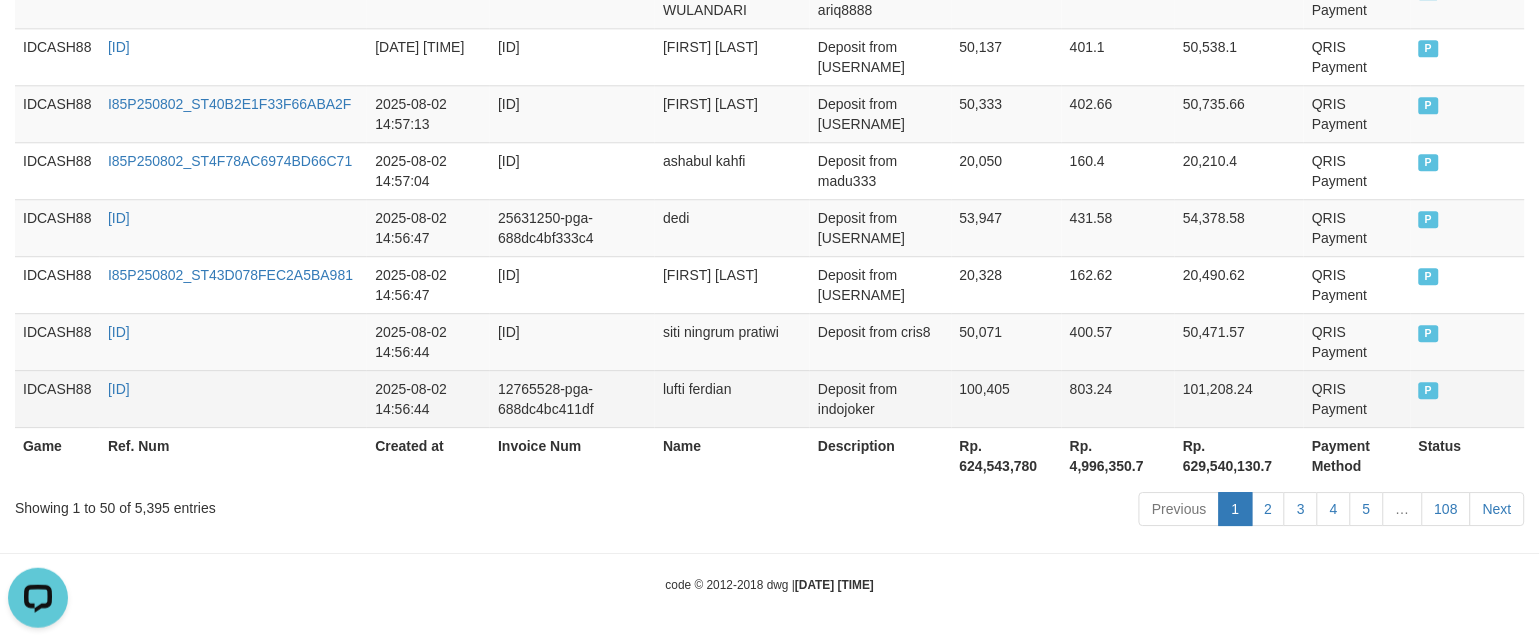 click on "P" at bounding box center (1468, 398) 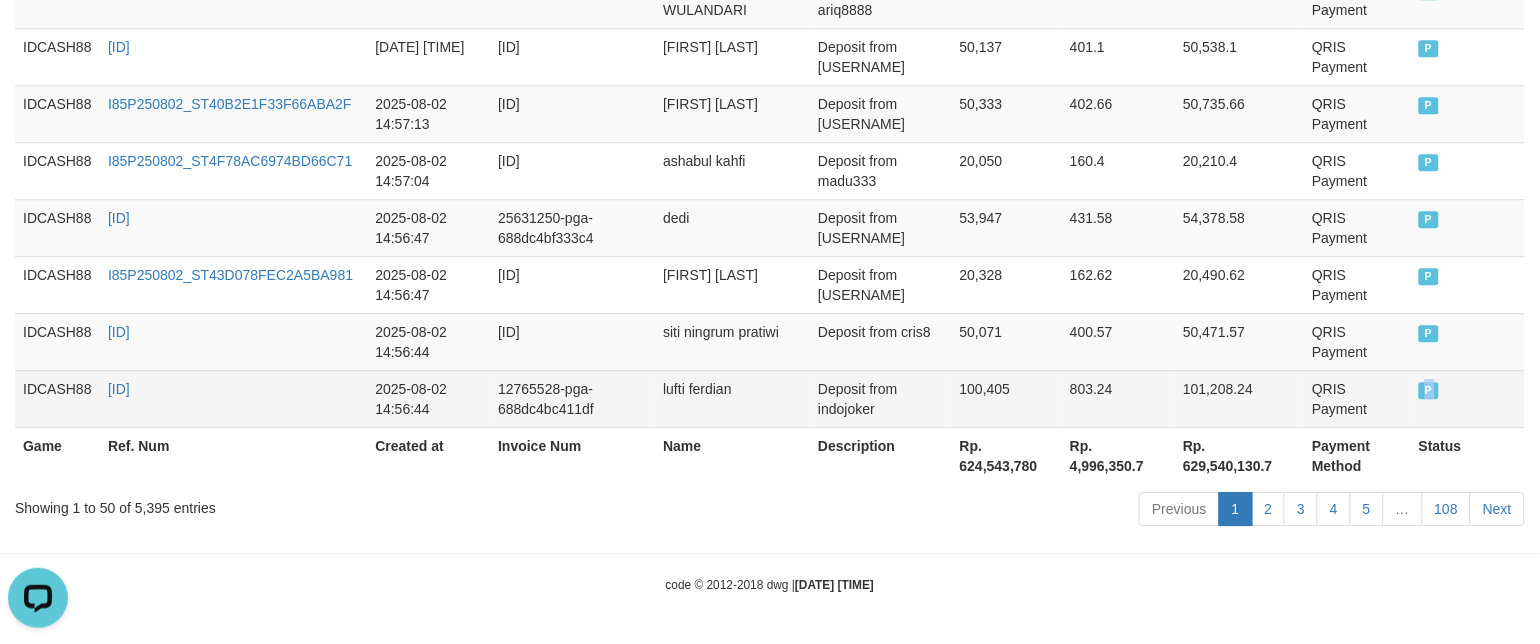 click on "P" at bounding box center [1468, 398] 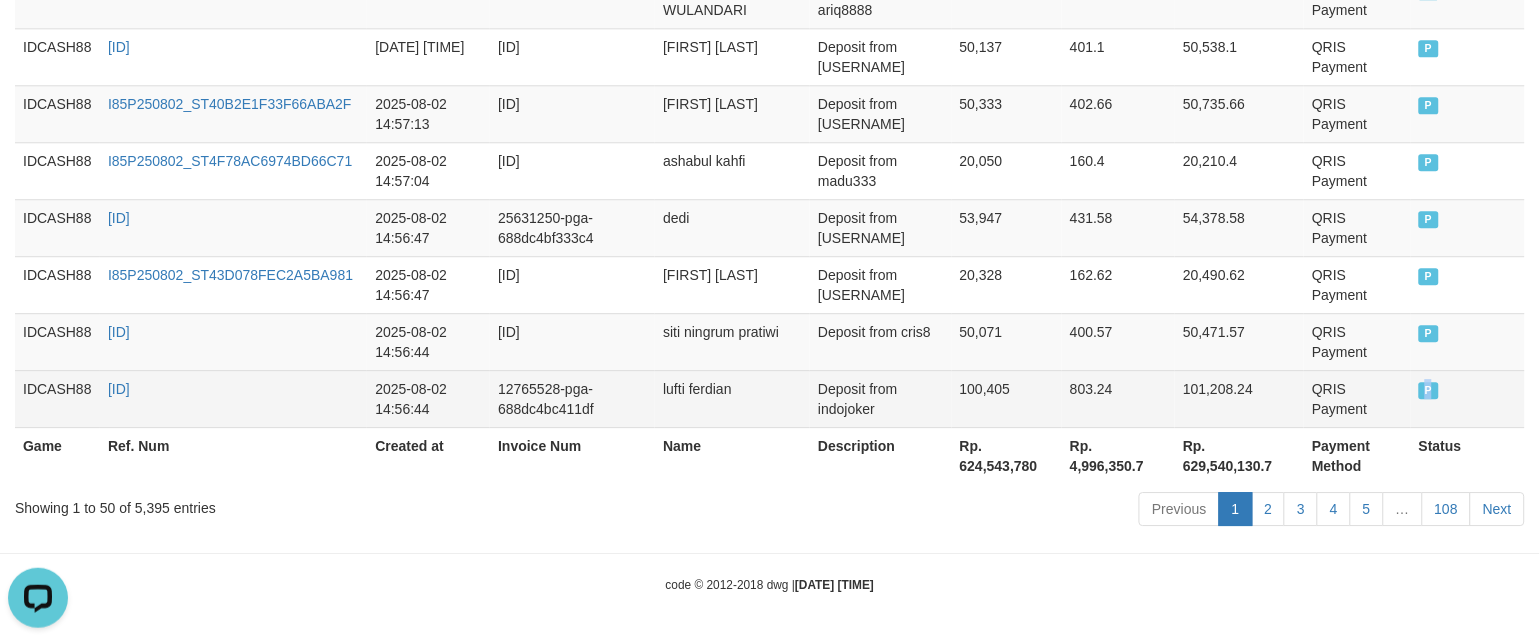 click on "P" at bounding box center [1468, 398] 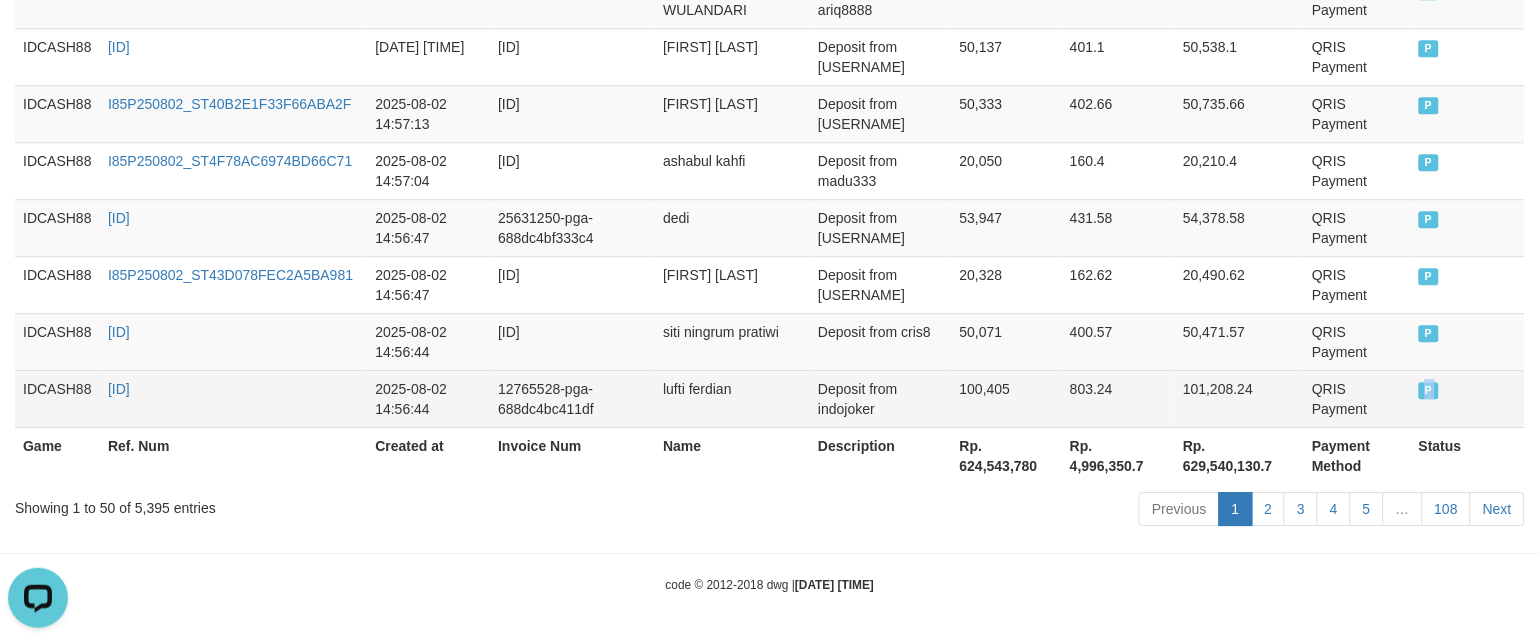 click on "P" at bounding box center [1468, 398] 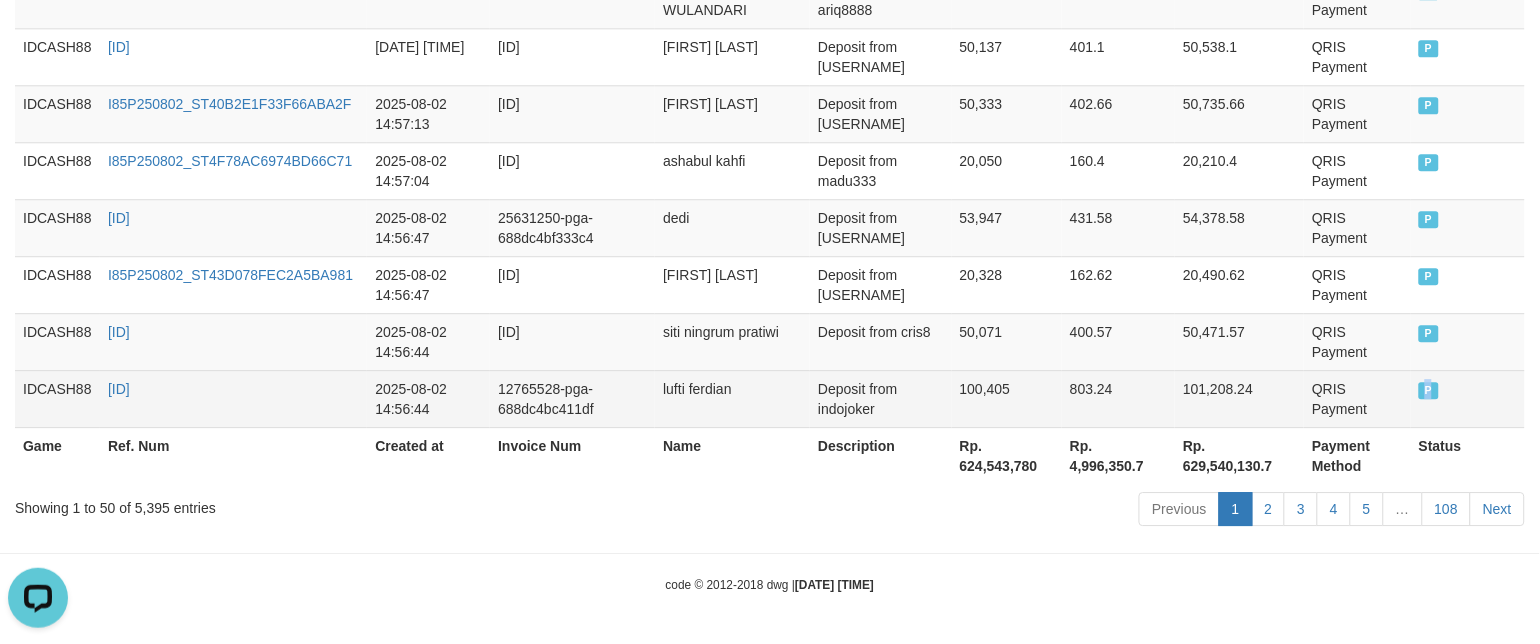 click on "P" at bounding box center [1468, 398] 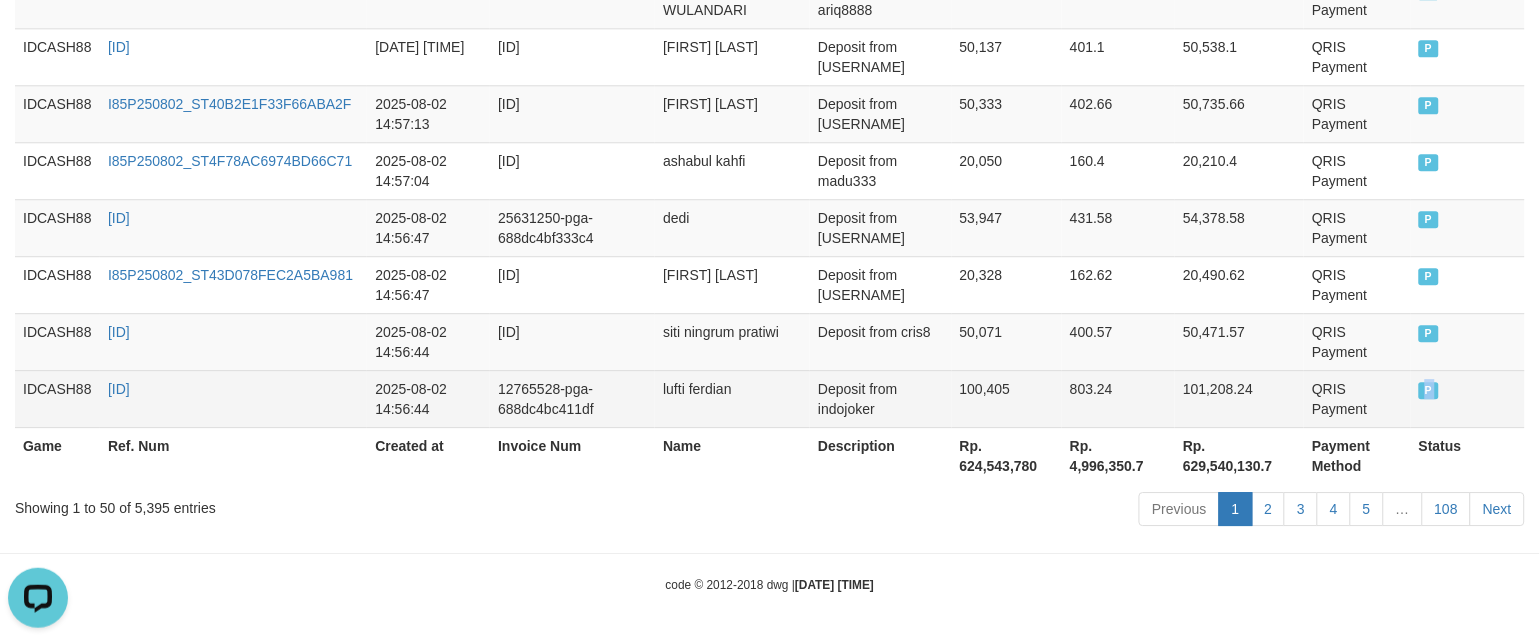 click on "P" at bounding box center (1468, 398) 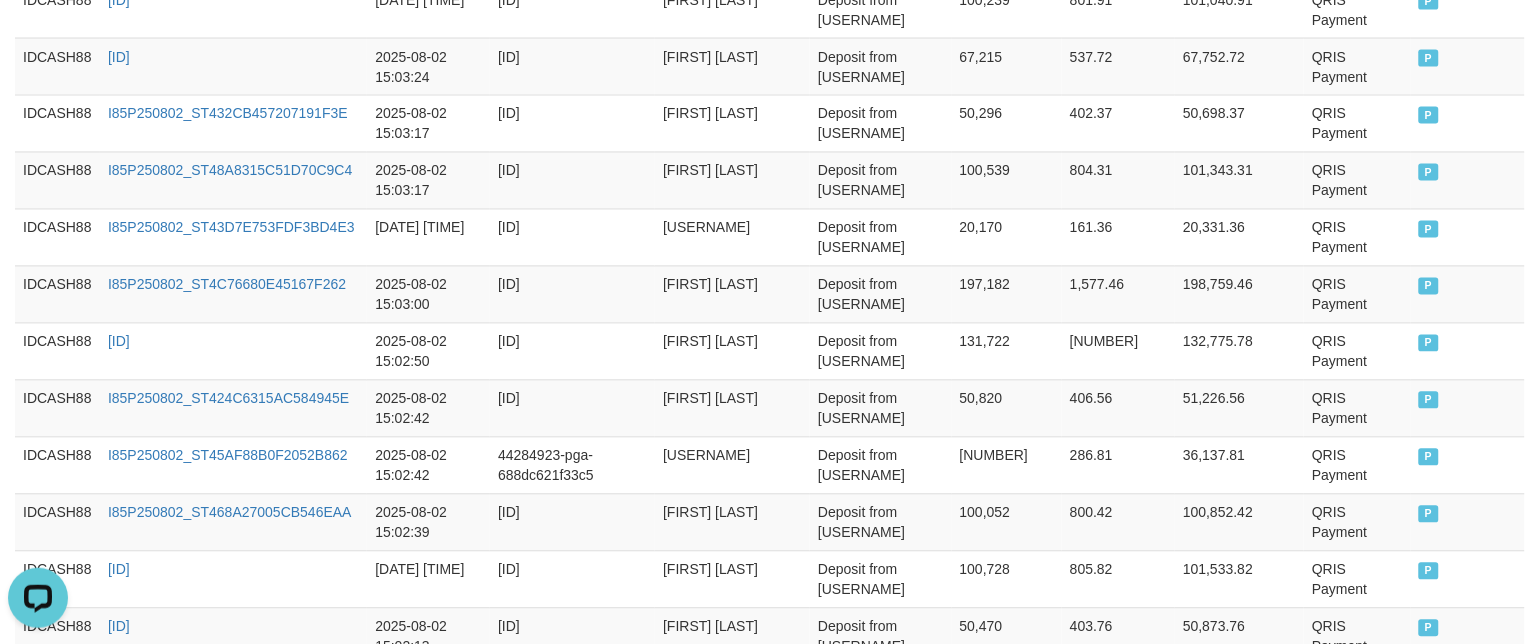 scroll, scrollTop: 364, scrollLeft: 0, axis: vertical 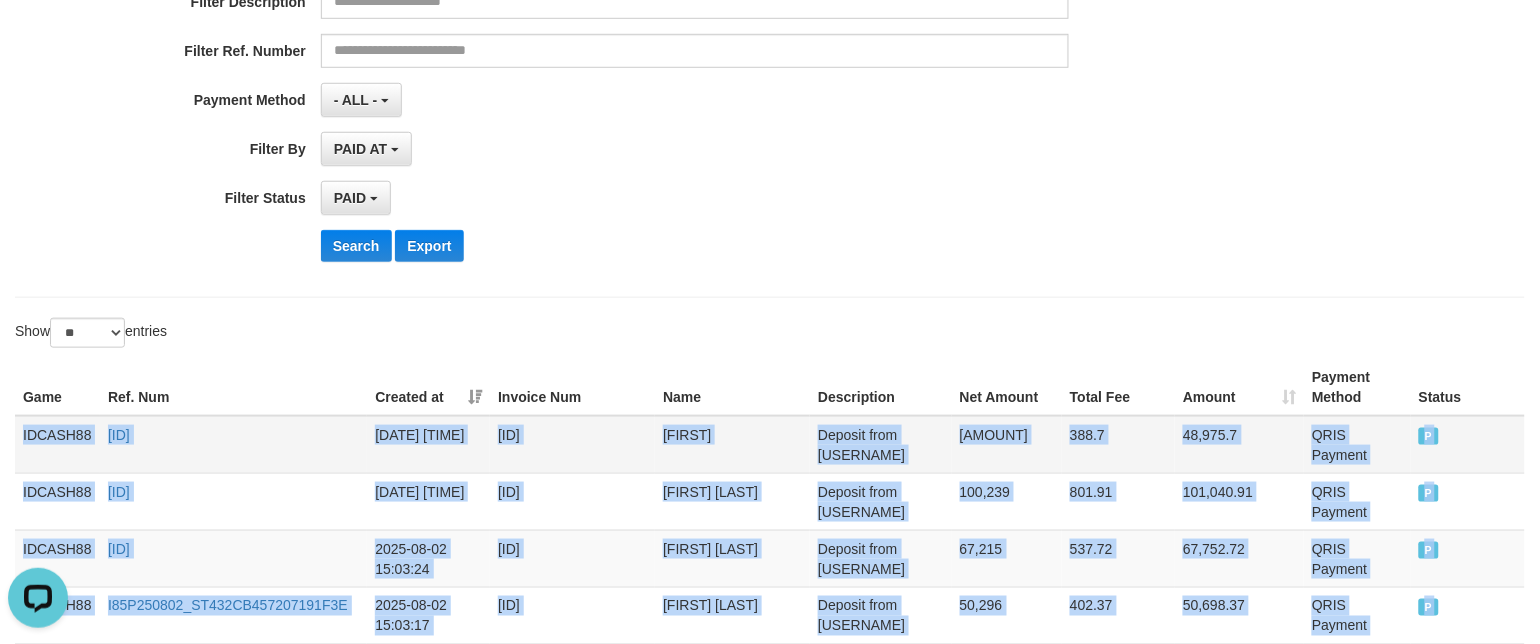 click on "IDCASH88" at bounding box center [57, 445] 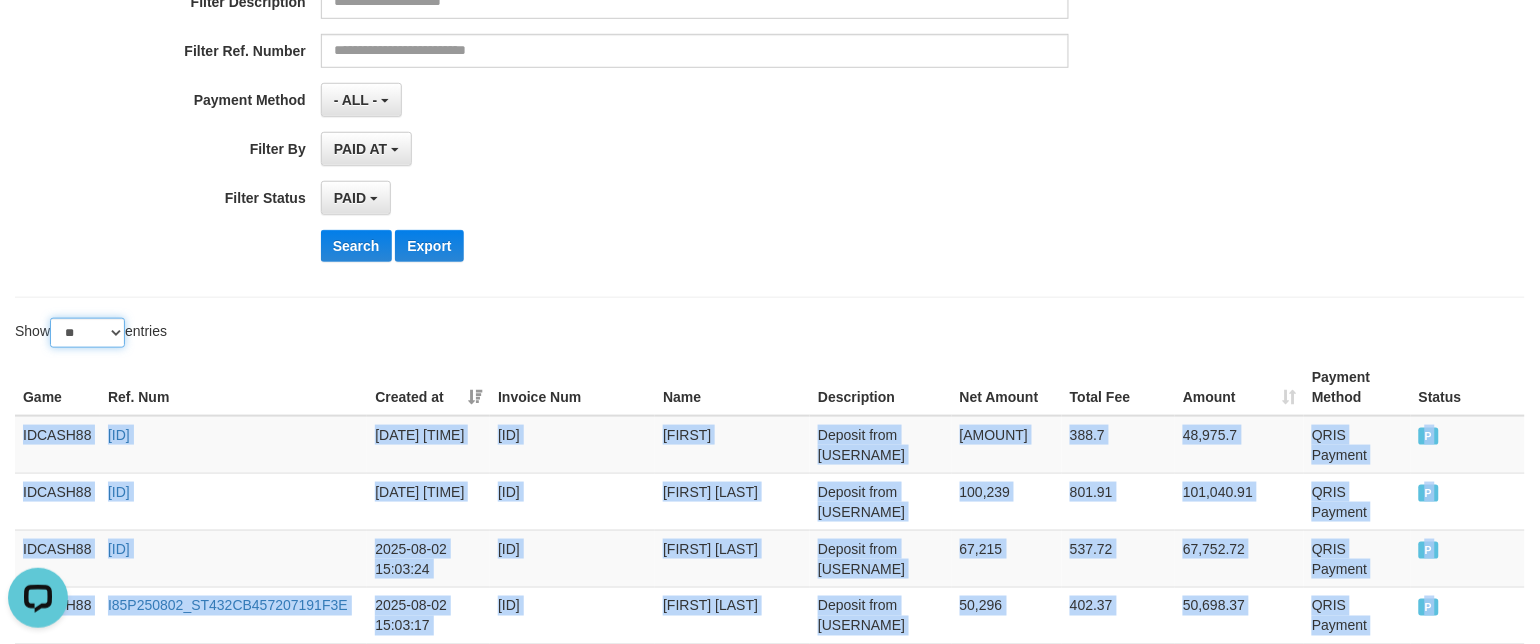 click on "** ** ** ***" at bounding box center (87, 333) 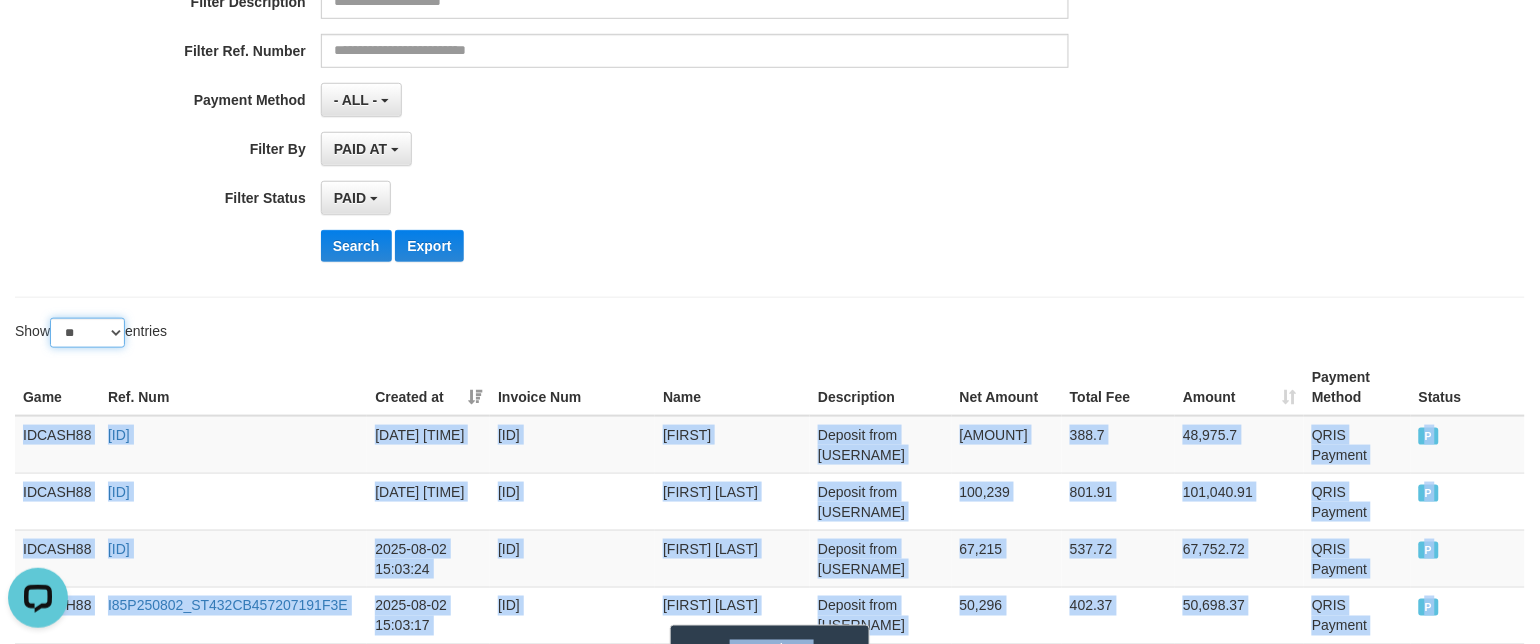 click on "** ** ** ***" at bounding box center (87, 333) 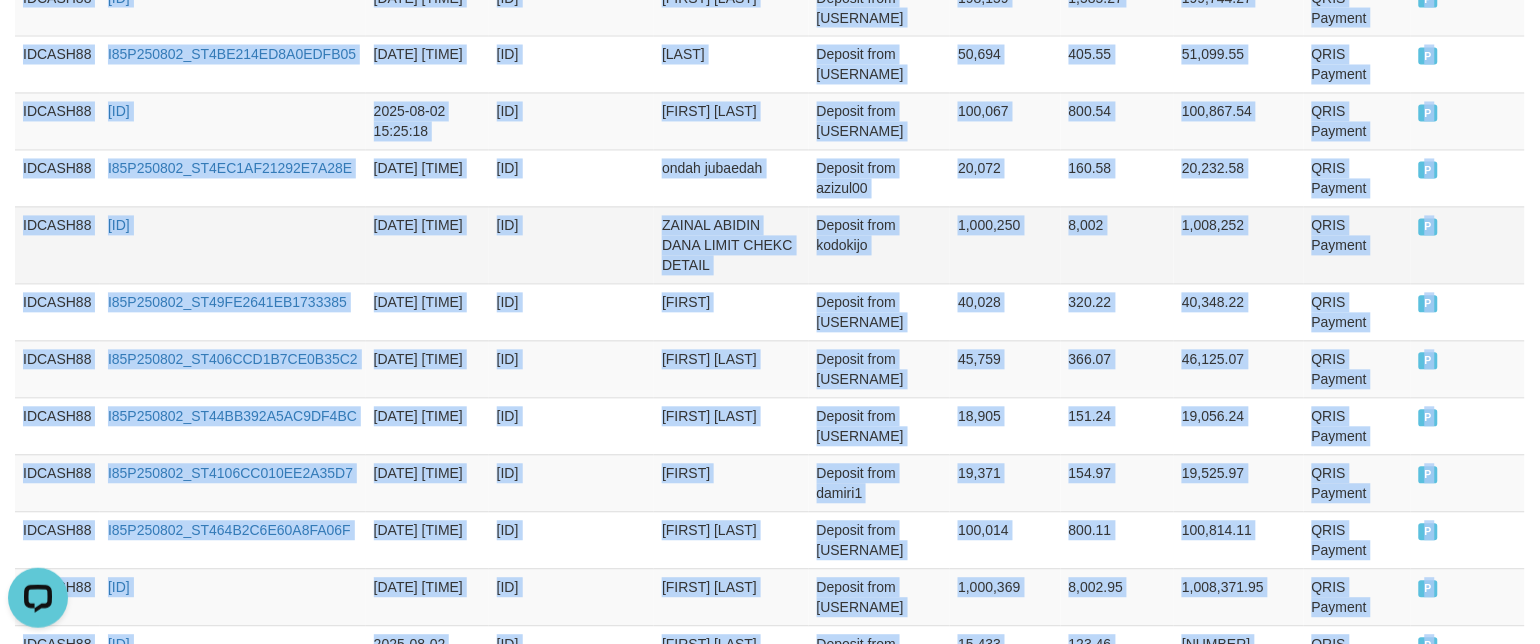 scroll, scrollTop: 814, scrollLeft: 0, axis: vertical 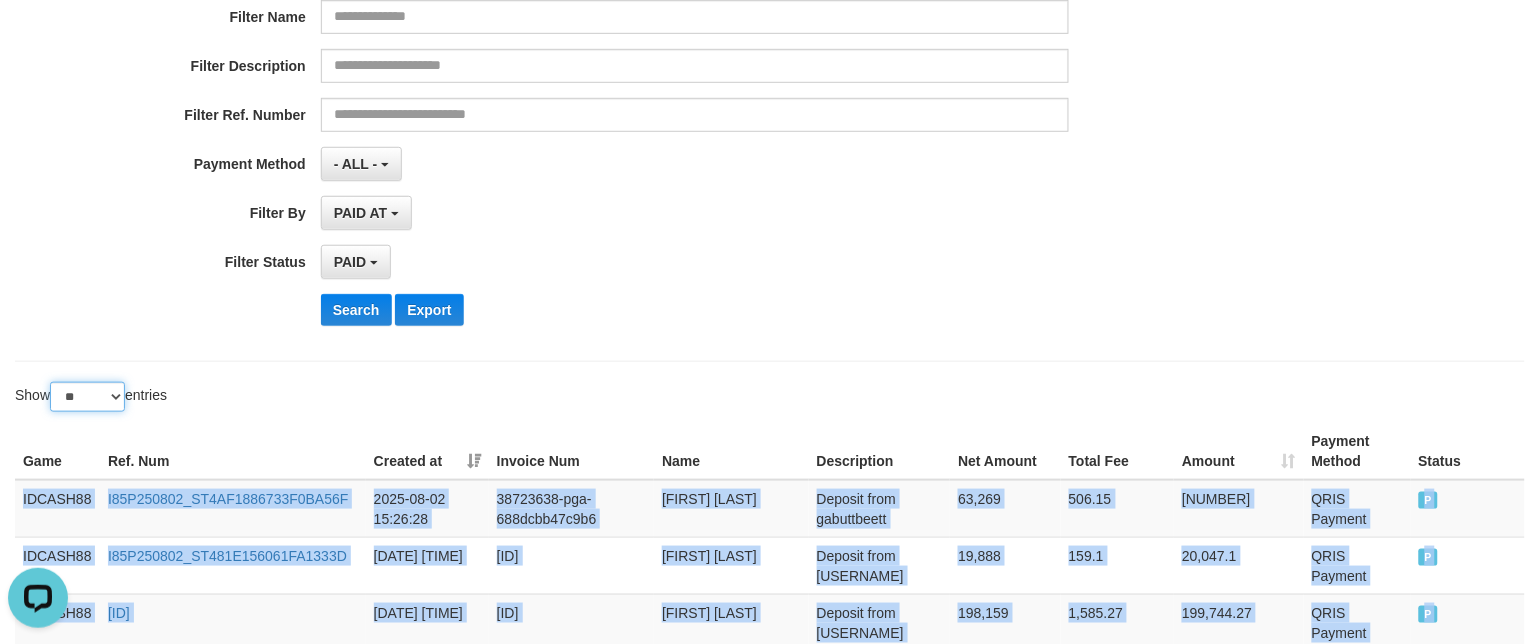 click on "** ** ** ***" at bounding box center [87, 397] 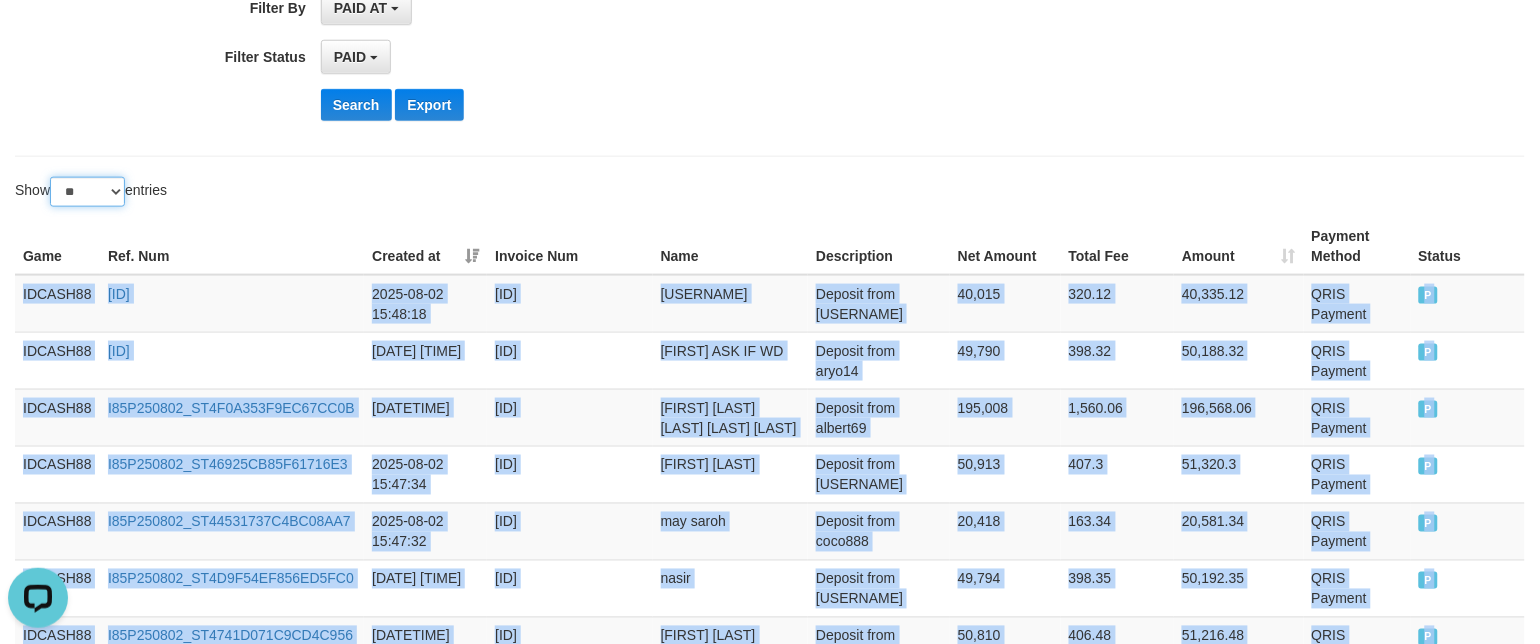 scroll, scrollTop: 300, scrollLeft: 0, axis: vertical 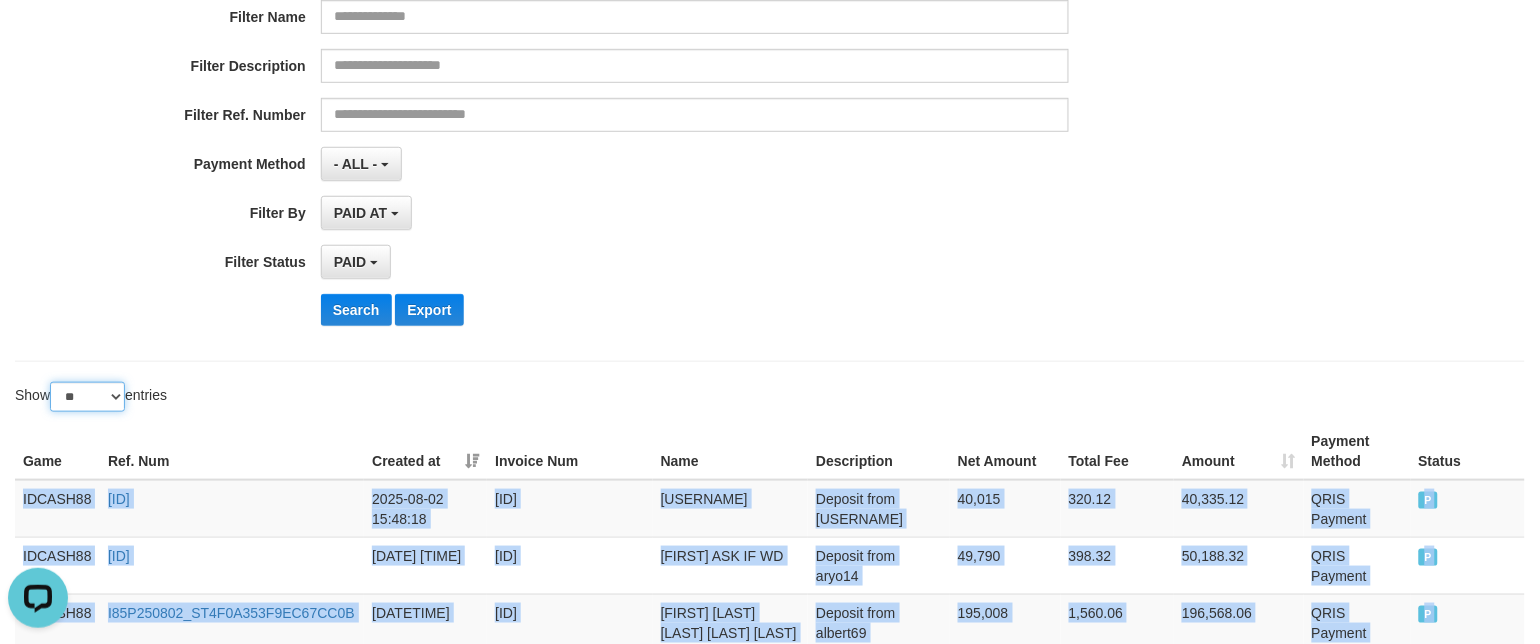 click on "** ** ** ***" at bounding box center [87, 397] 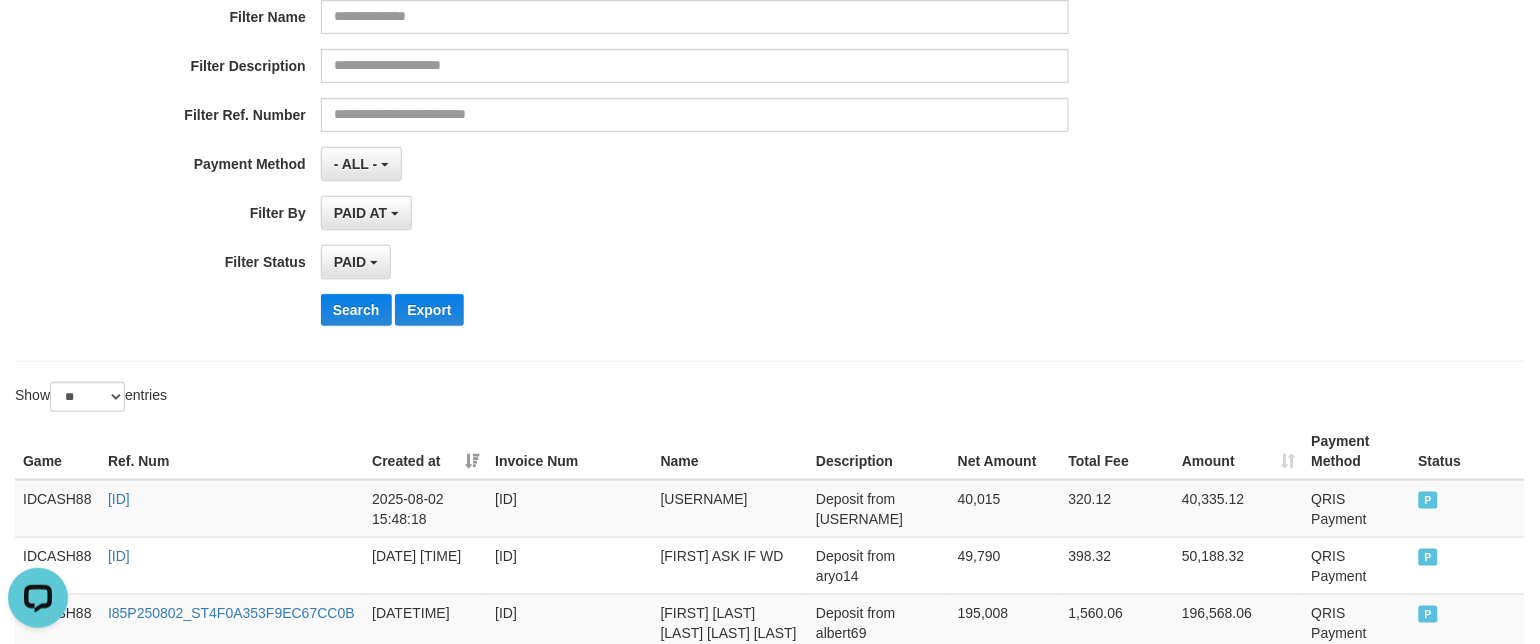 click on "**********" at bounding box center (770, 1594) 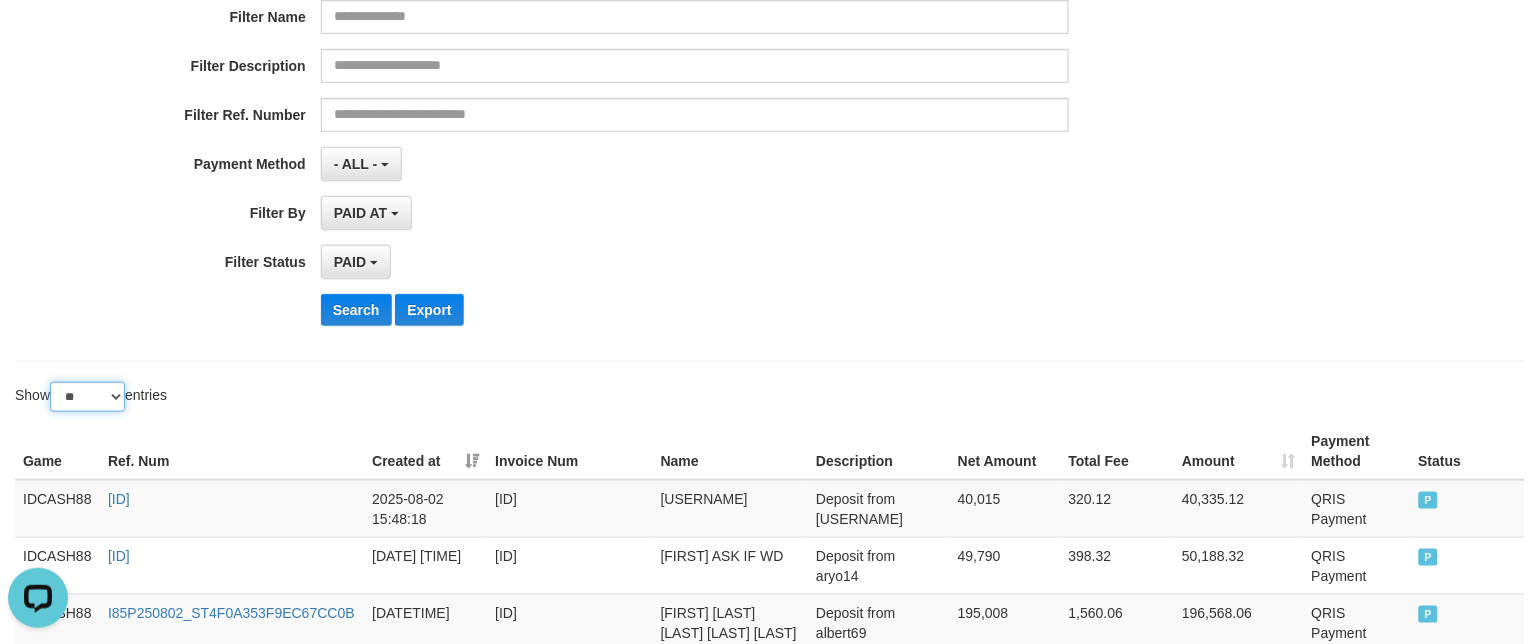 click on "** ** ** ***" at bounding box center [87, 397] 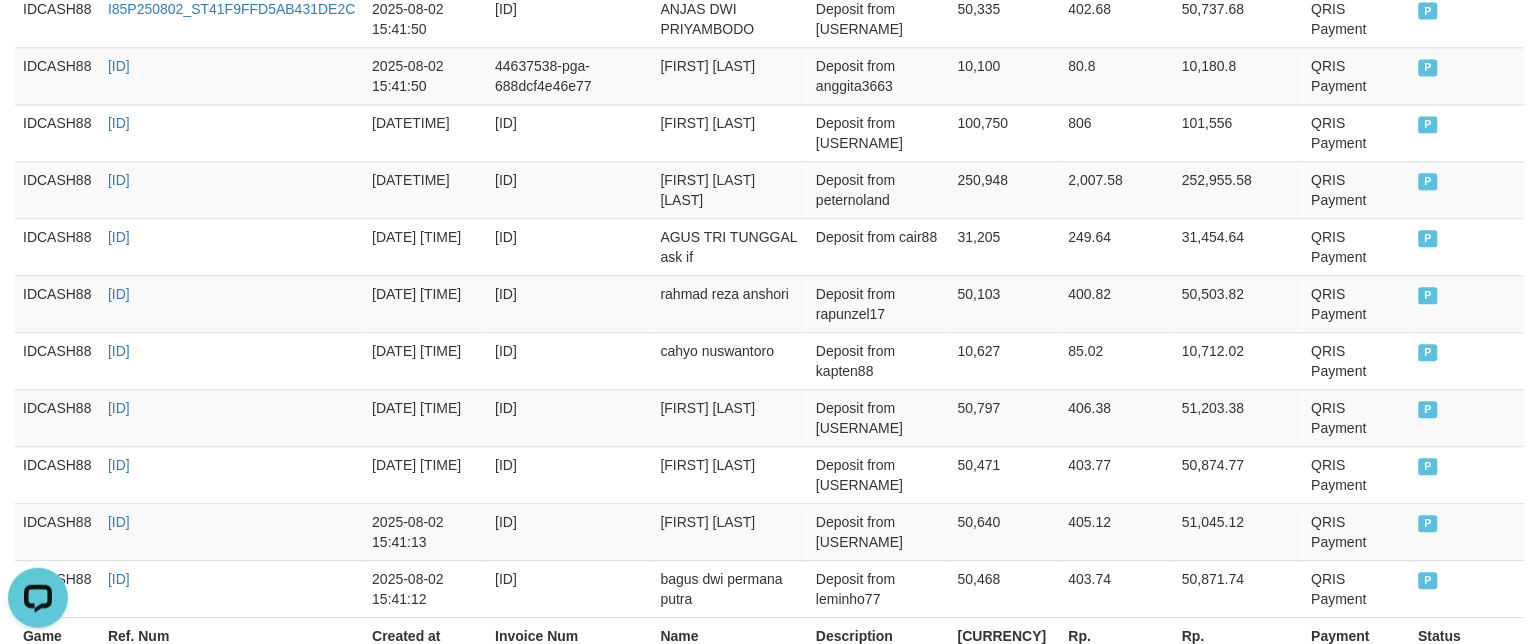 scroll, scrollTop: 3254, scrollLeft: 0, axis: vertical 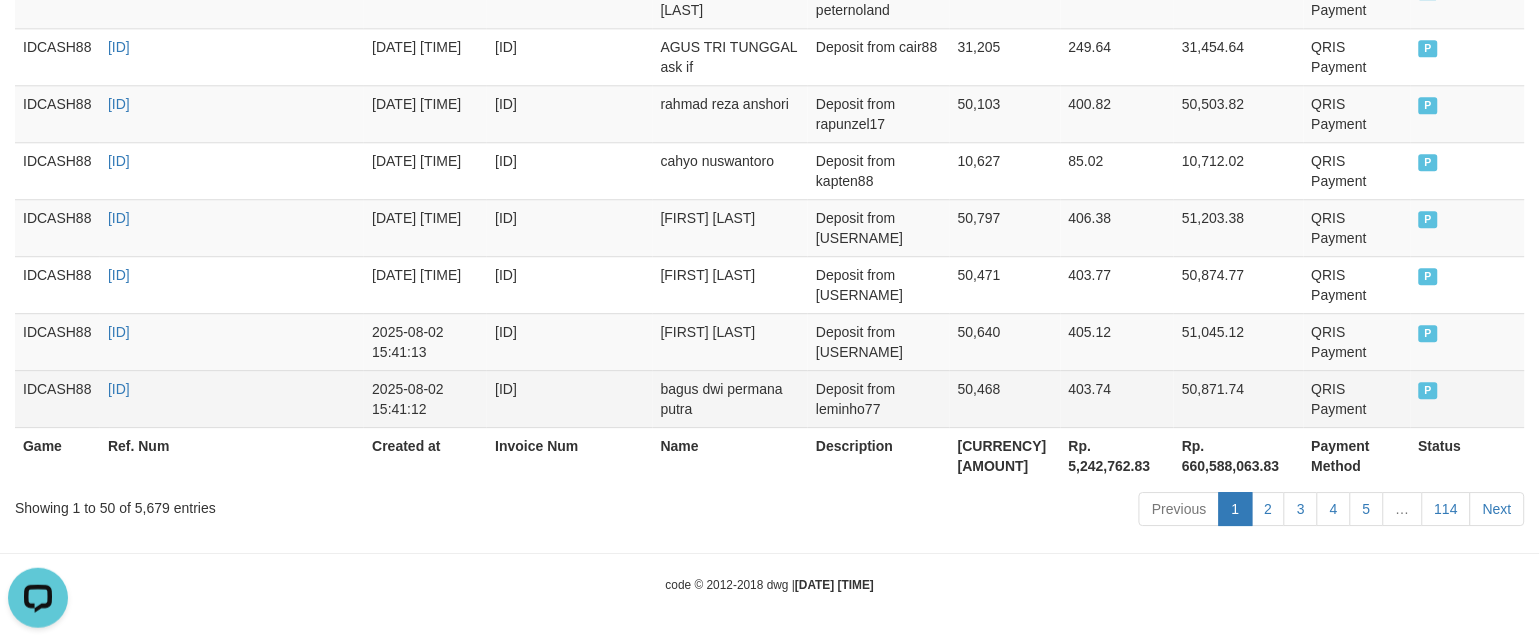 click on "P" at bounding box center [1468, 398] 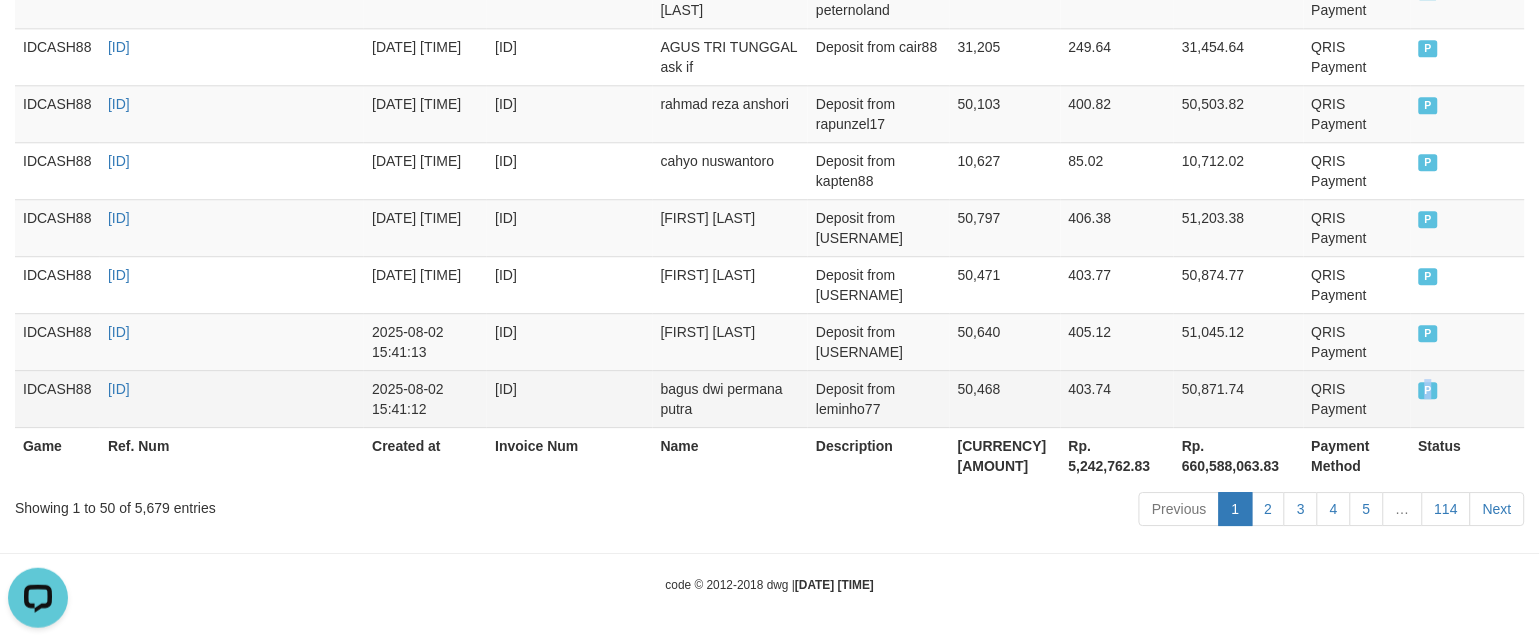 click on "P" at bounding box center (1468, 398) 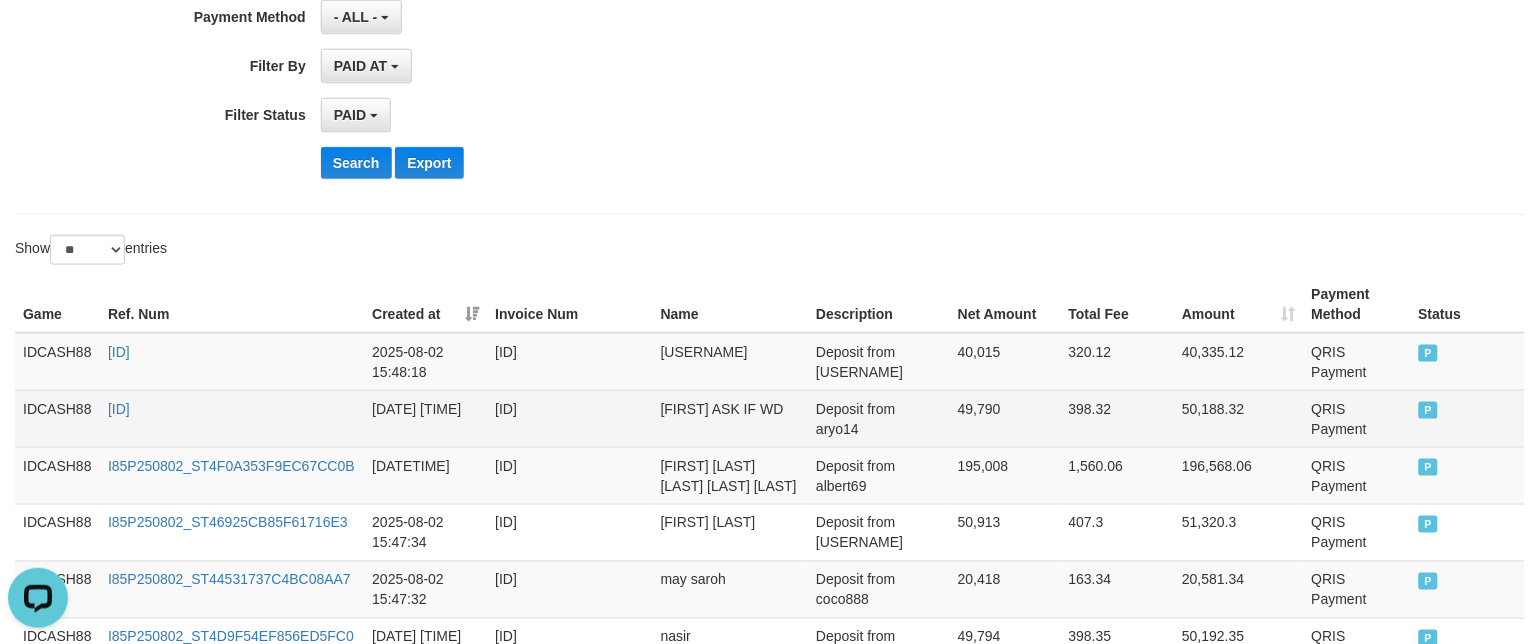 scroll, scrollTop: 449, scrollLeft: 0, axis: vertical 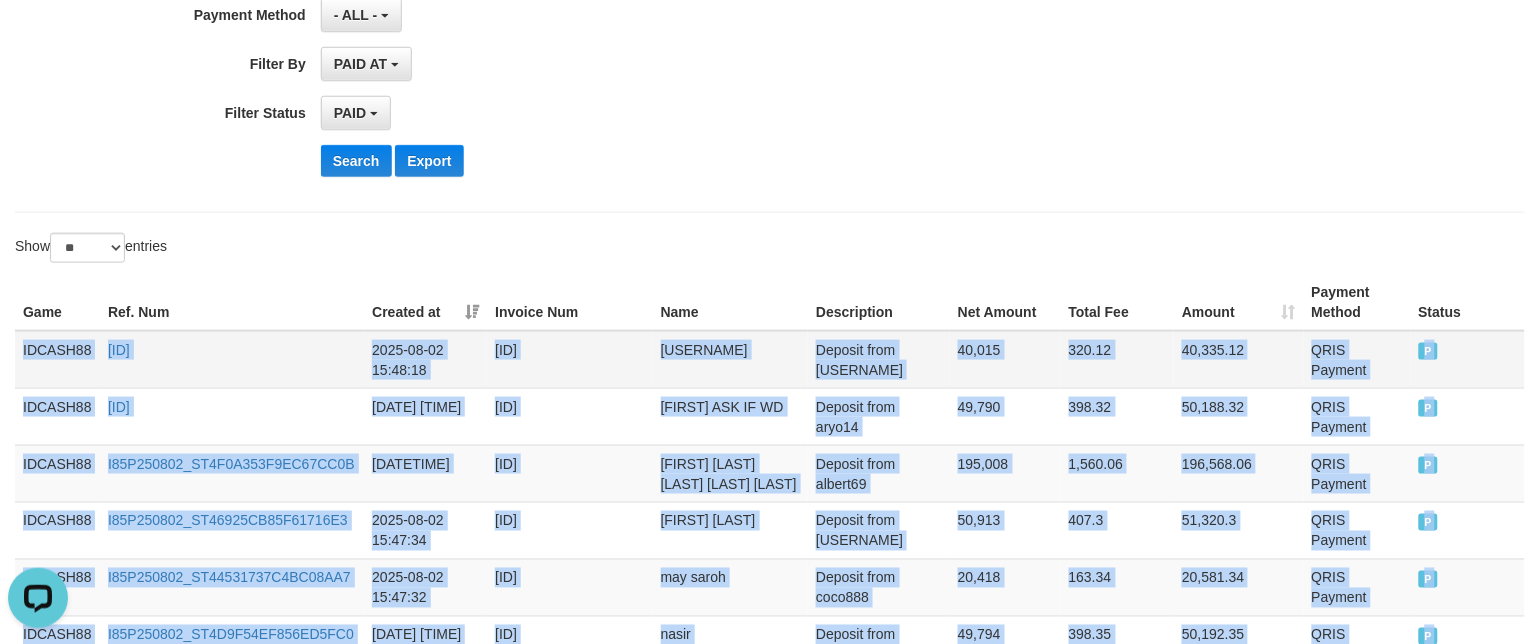 click on "IDCASH88" at bounding box center (57, 360) 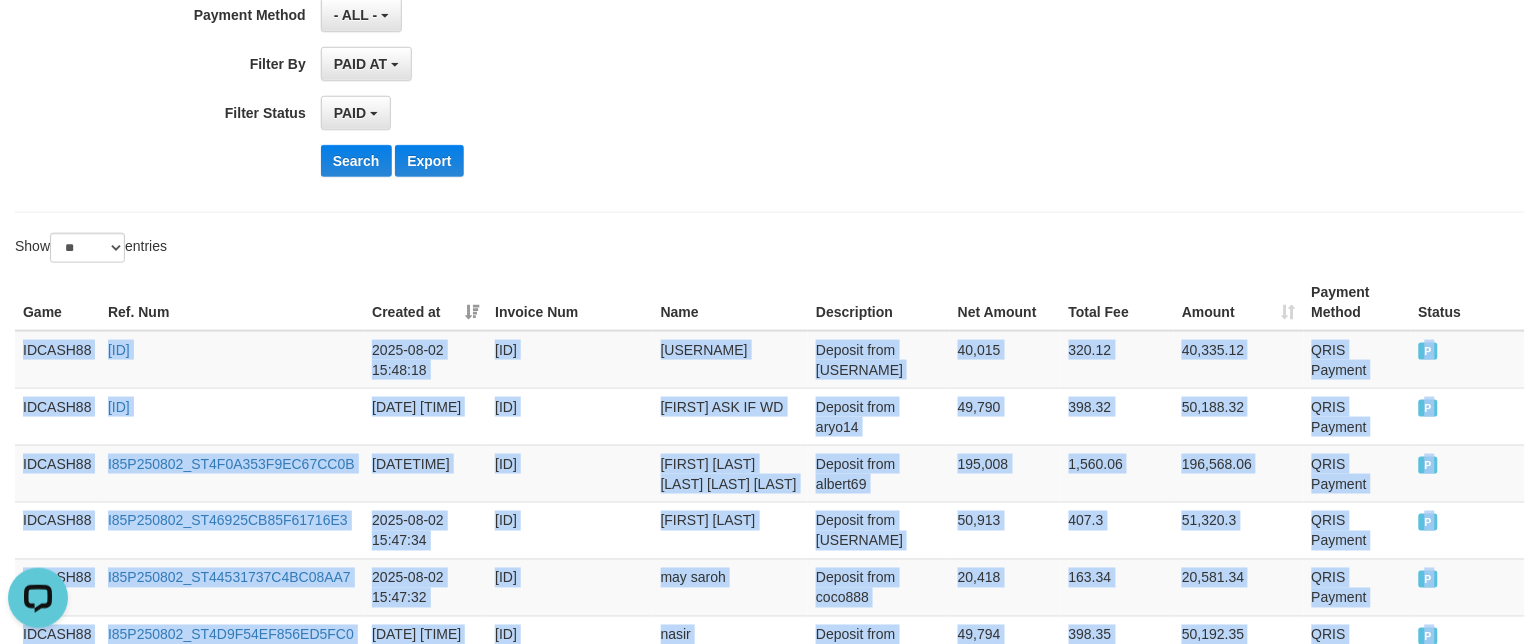 copy on "IDCASH88 I85P250802_ST43D0900998A1E2A50 2025-08-02 15:48:18 45510976-pga-688dd0d26187d [FIRST] [LAST] Deposit from uman11 40,015 320.12 40,335.12 QRIS Payment P   IDCASH88 I85P250802_ST464CD4C4EBB9D20BF 2025-08-02 15:47:57 23923844-pga-688dd0bd027f8 [FIRST] [LAST] ASK IF WD Deposit from aryo14 49,790 398.32 50,188.32 QRIS Payment P   IDCASH88 I85P250802_ST4F0A353F9EC67CC0B 2025-08-02 15:47:41 11684049-pga-688dd0ad20e9c [FIRST] [LAST] DANA LIMIT CHECK DETAIL Deposit from albert69 195,008 1,560.06 196,568.06 QRIS Payment P   IDCASH88 I85P250802_ST46925CB85F61716E3 2025-08-02 15:47:34 40399034-pga-688dd0a6cfca4 [FIRST] [LAST] Deposit from jats20 50,913 407.3 51,320.3 QRIS Payment P   IDCASH88 I85P250802_ST44531737C4BC08AA7 2025-08-02 15:47:32 42861335-pga-688dd0a496288 [FIRST] [LAST] Deposit from coco888 20,418 163.34 20,581.34 QRIS Payment P   IDCASH88 I85P250802_ST4D9F54EF856ED5FC0 2025-08-02 15:47:22 47099785-pga-688dd09a618a8 [FIRST] Deposit from tulispesan 49,794 398.35 50,192.35 QRIS Payment P   IDCASH88 I85P250802_ST4..." 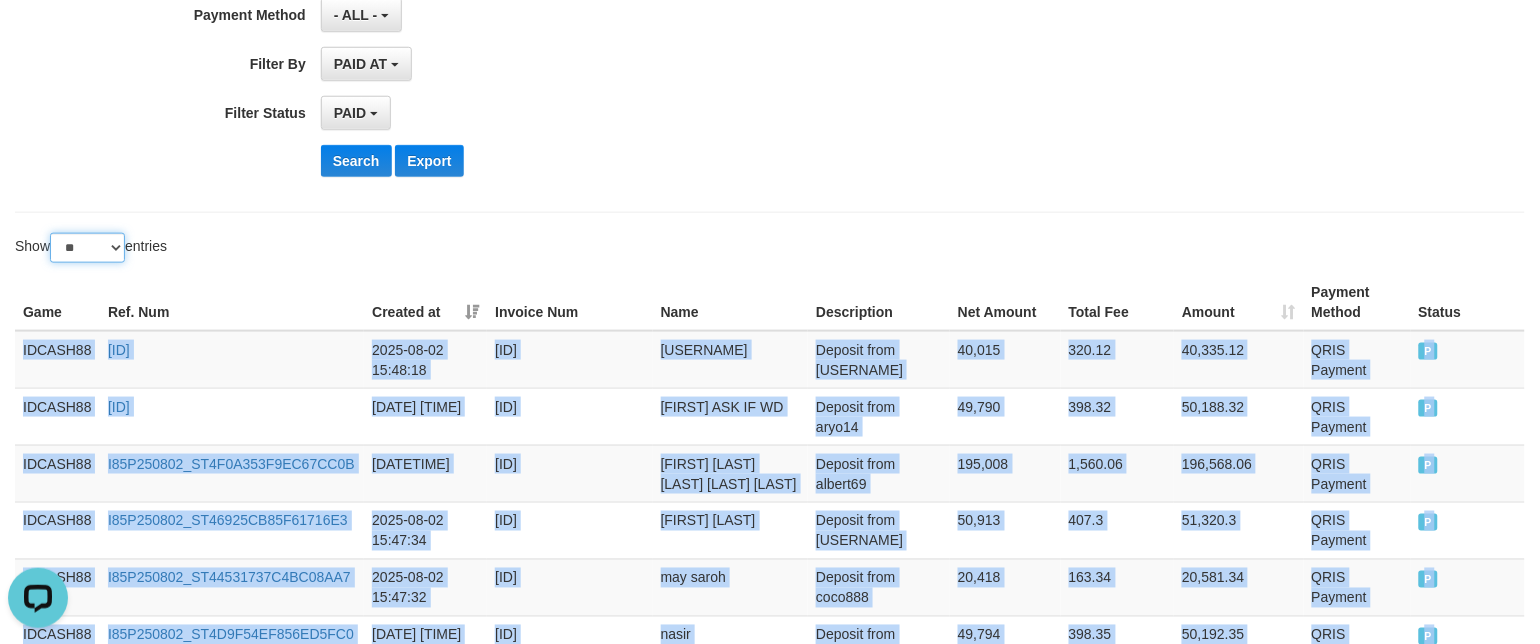 click on "** ** ** ***" at bounding box center [87, 248] 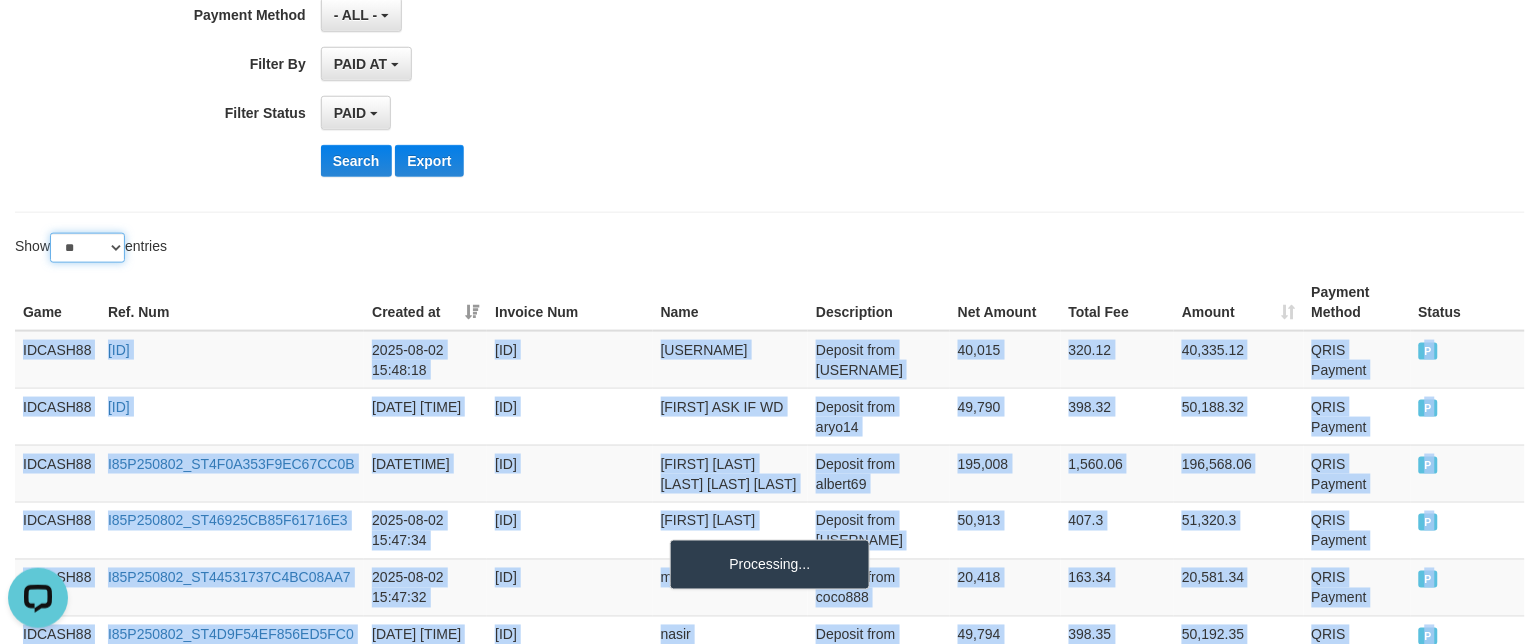 click on "** ** ** ***" at bounding box center (87, 248) 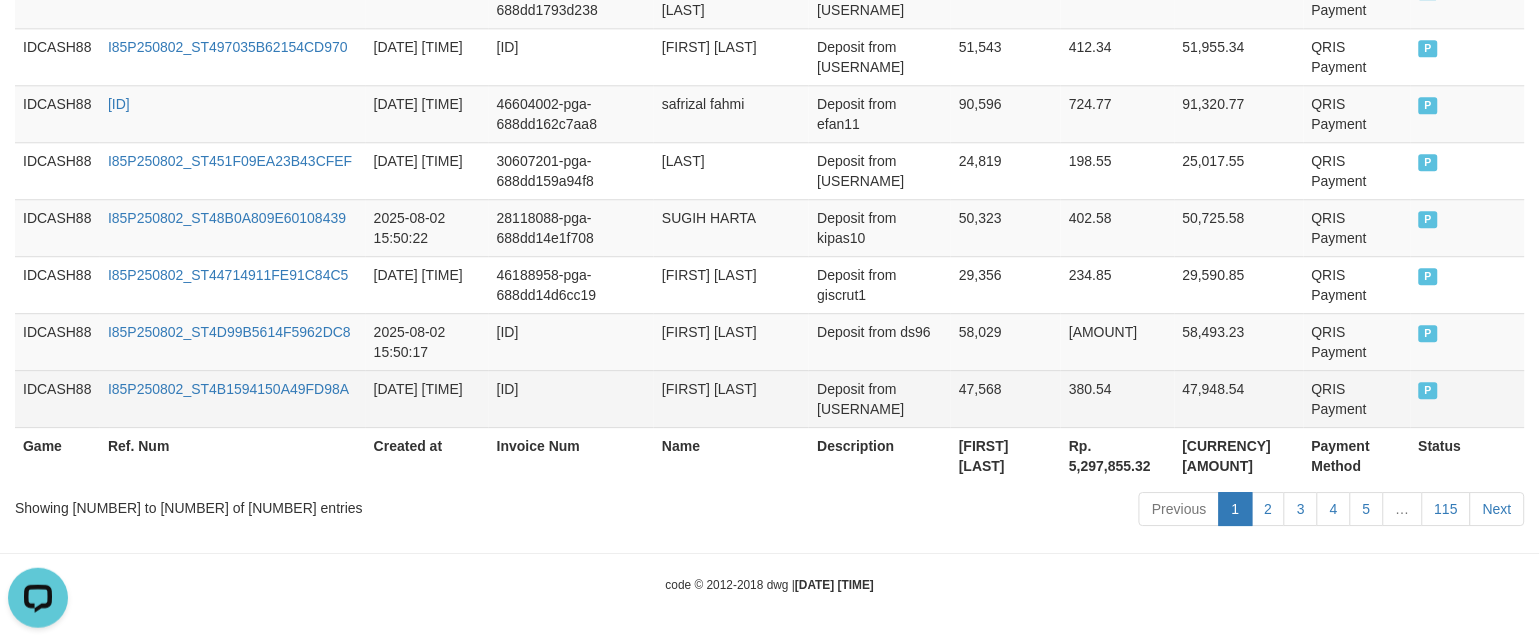 scroll, scrollTop: 3235, scrollLeft: 0, axis: vertical 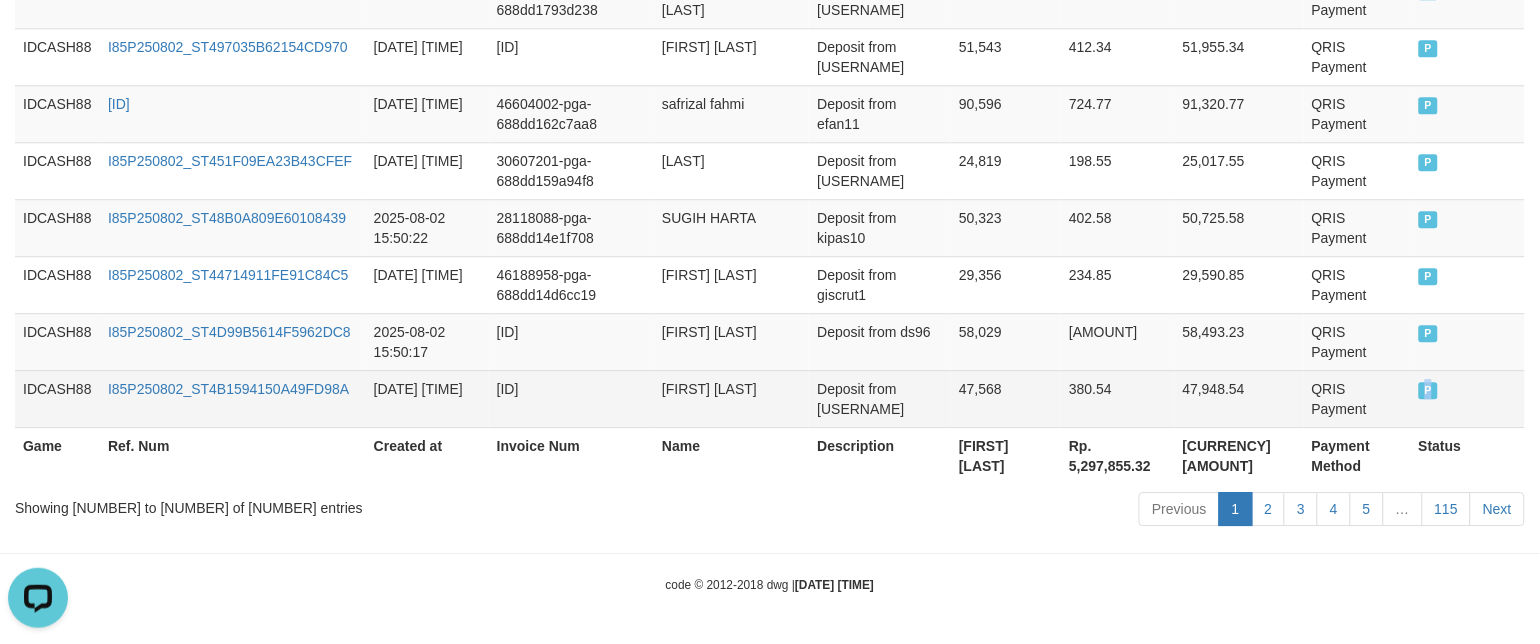 click on "P" at bounding box center [1468, 398] 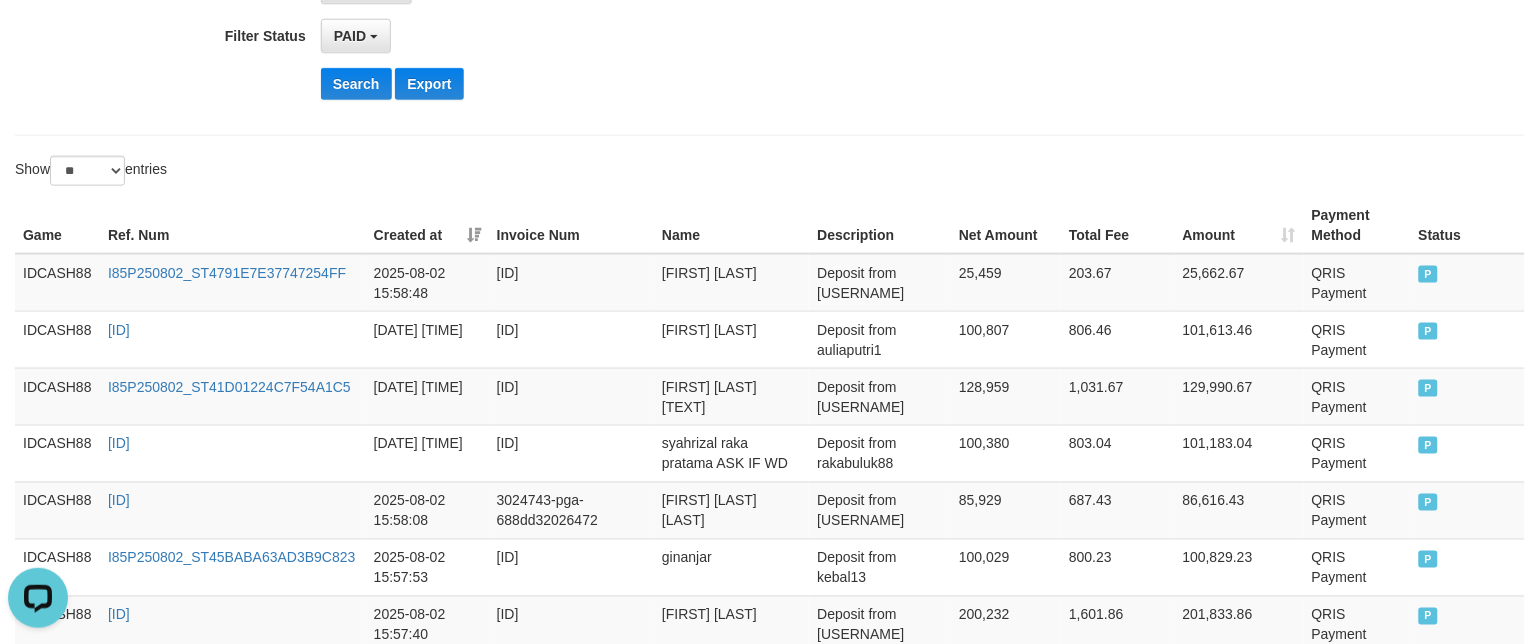 scroll, scrollTop: 385, scrollLeft: 0, axis: vertical 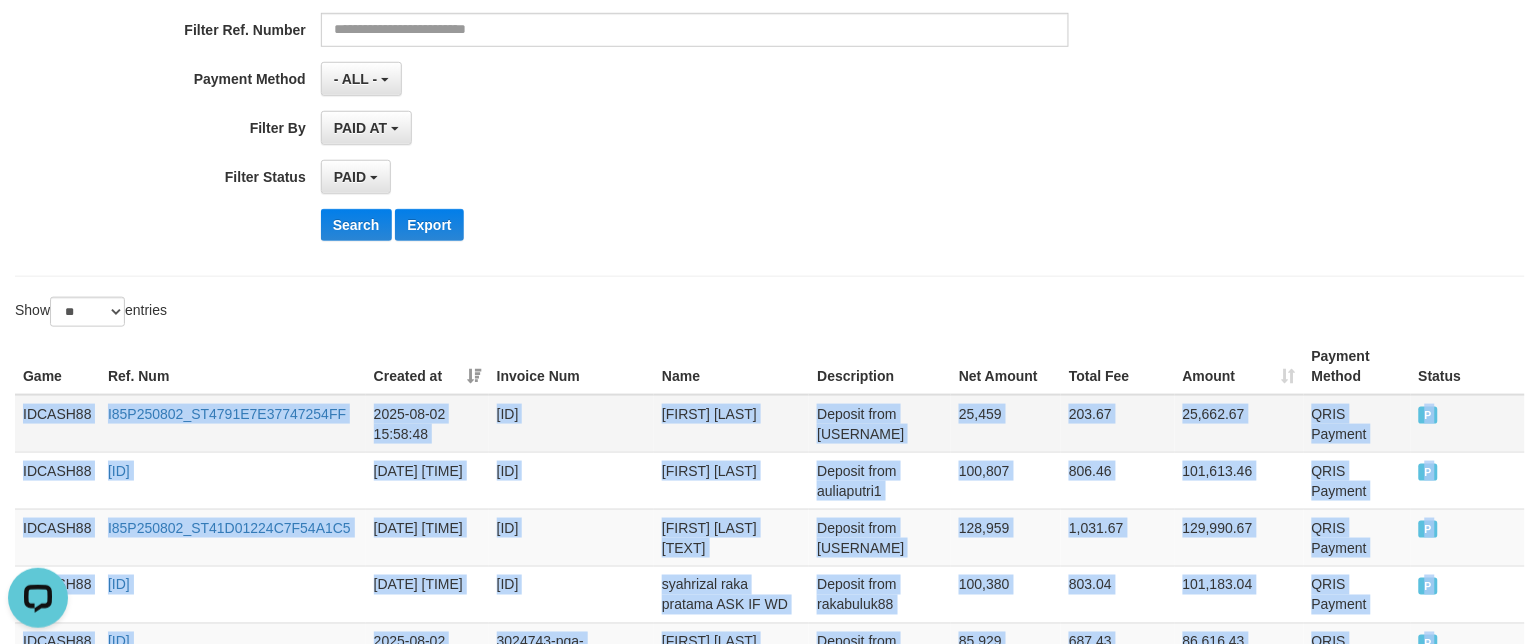 click on "IDCASH88" at bounding box center (57, 424) 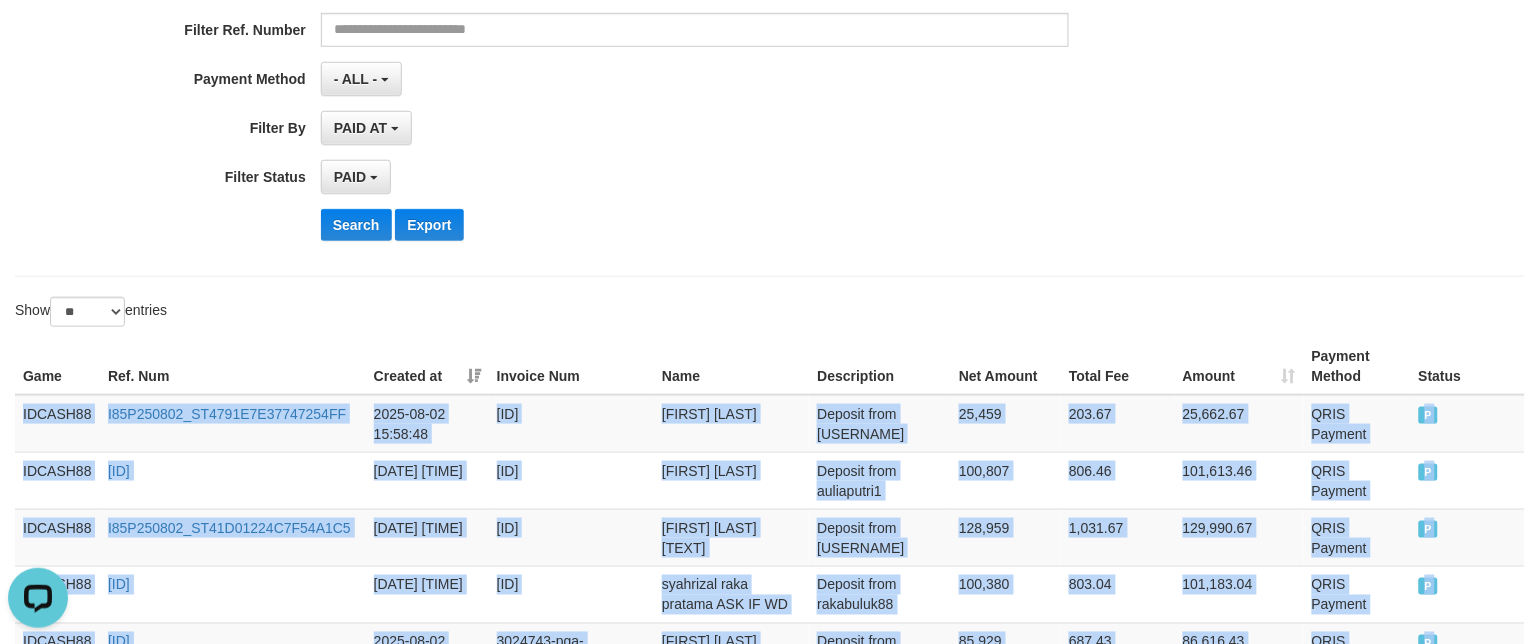 copy on "IDCASH88 [TRANSACTION_ID] [DATE] [TRANSACTION_ID] [FIRST] [LAST] Deposit from [USERNAME] [AMOUNT] [AMOUNT] [AMOUNT] QRIS Payment P   IDCASH88 [TRANSACTION_ID] [DATE] [TRANSACTION_ID] [FIRST] [LAST] Deposit from [USERNAME] [AMOUNT] [AMOUNT] [AMOUNT] QRIS Payment P   IDCASH88 [TRANSACTION_ID] [DATE] [TRANSACTION_ID] [FIRST] [LAST] DANA LIMIT CHECK DETAIL Deposit from [USERNAME] [AMOUNT] [AMOUNT] [AMOUNT] QRIS Payment P   IDCASH88 [TRANSACTION_ID] [DATE] [TRANSACTION_ID] [FIRST] [LAST] ASK IF WD Deposit from [USERNAME] [AMOUNT] [AMOUNT] [AMOUNT] QRIS Payment P   IDCASH88 [TRANSACTION_ID] [DATE] [TRANSACTION_ID] [FIRST] [LAST] Deposit from [USERNAME] [AMOUNT] [AMOUNT] [AMOUNT] QRIS Payment P" 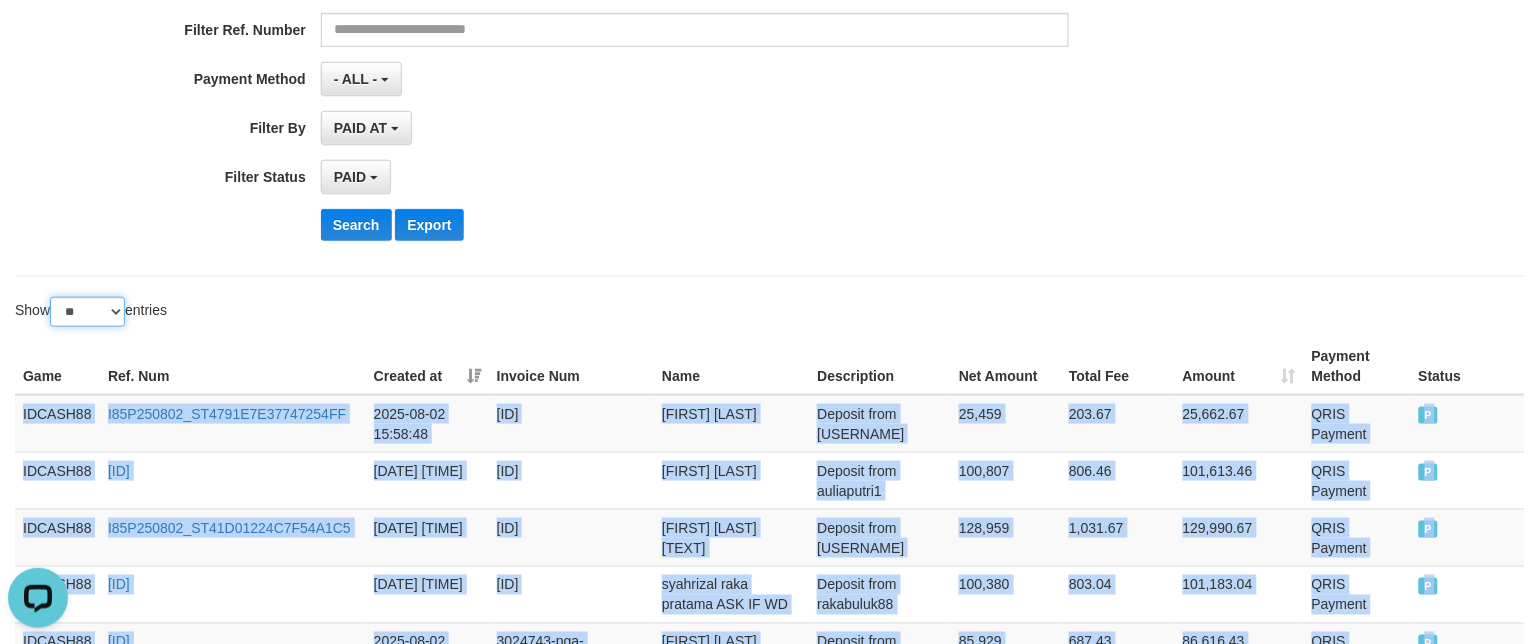 click on "** ** ** ***" at bounding box center [87, 312] 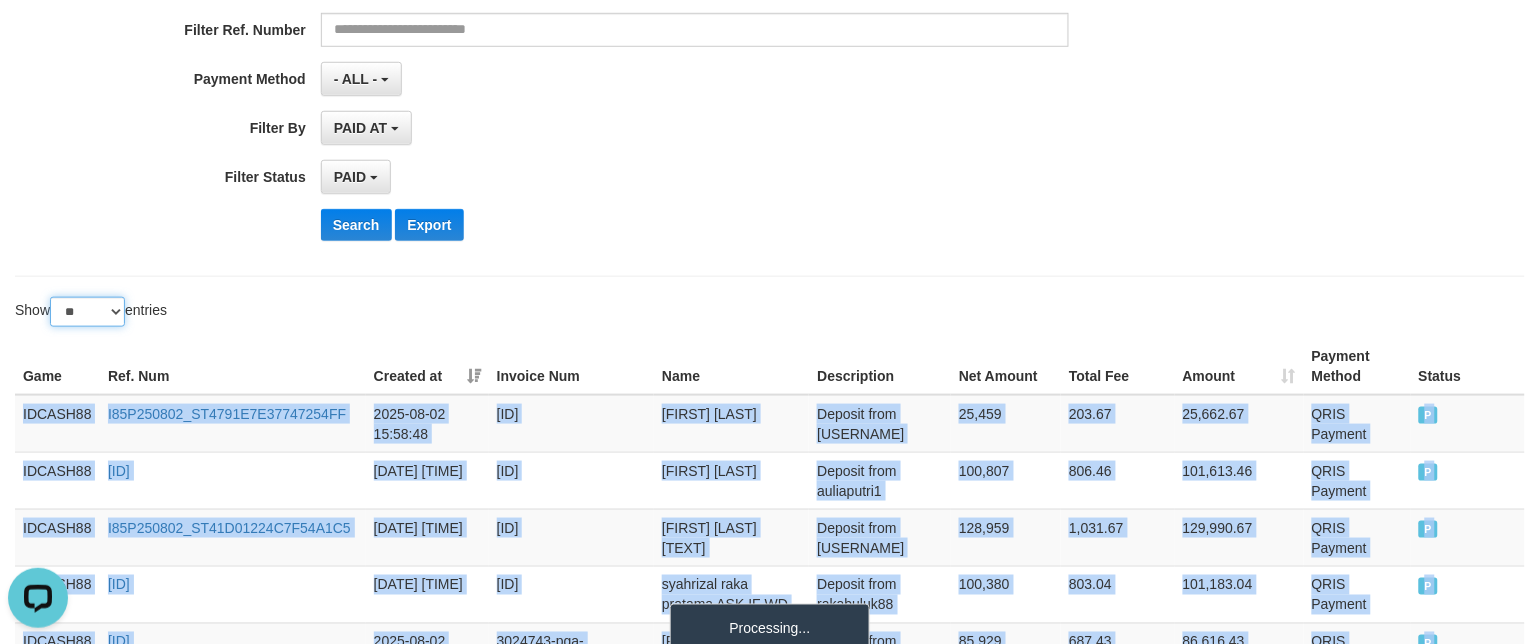 click on "** ** ** ***" at bounding box center (87, 312) 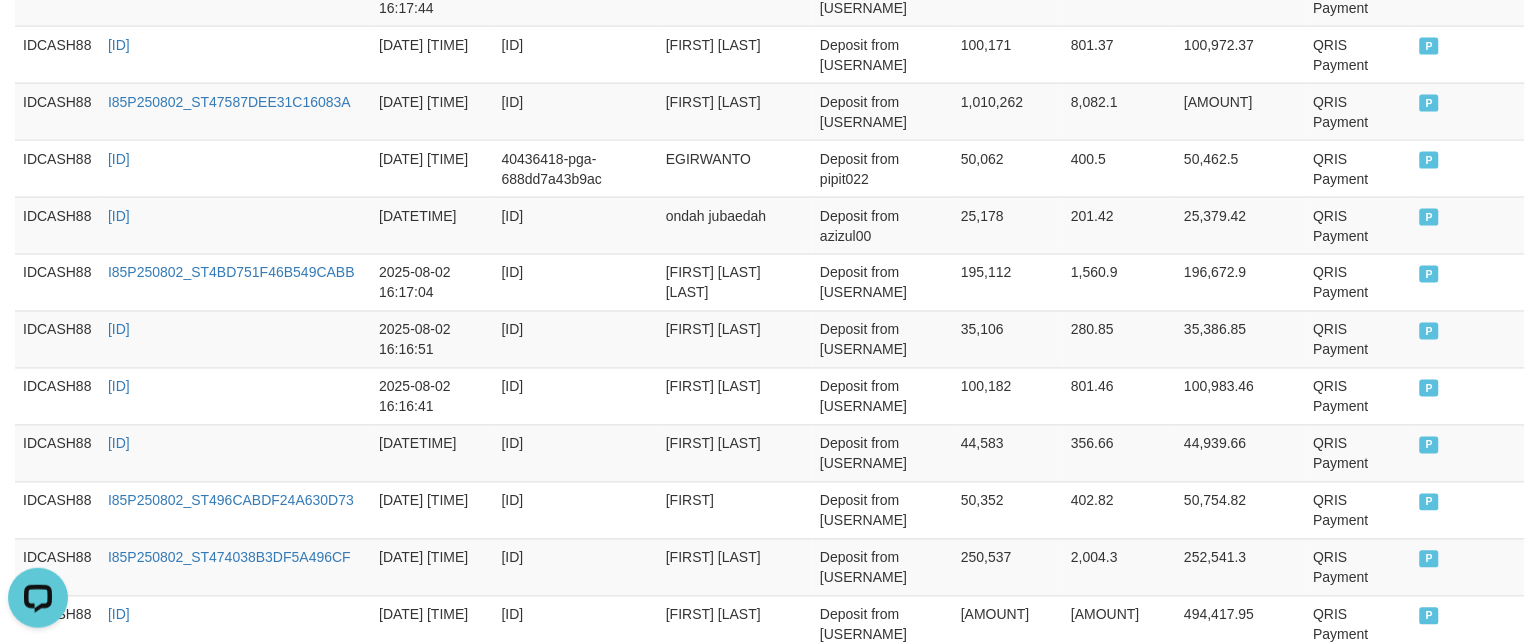 scroll, scrollTop: 3214, scrollLeft: 0, axis: vertical 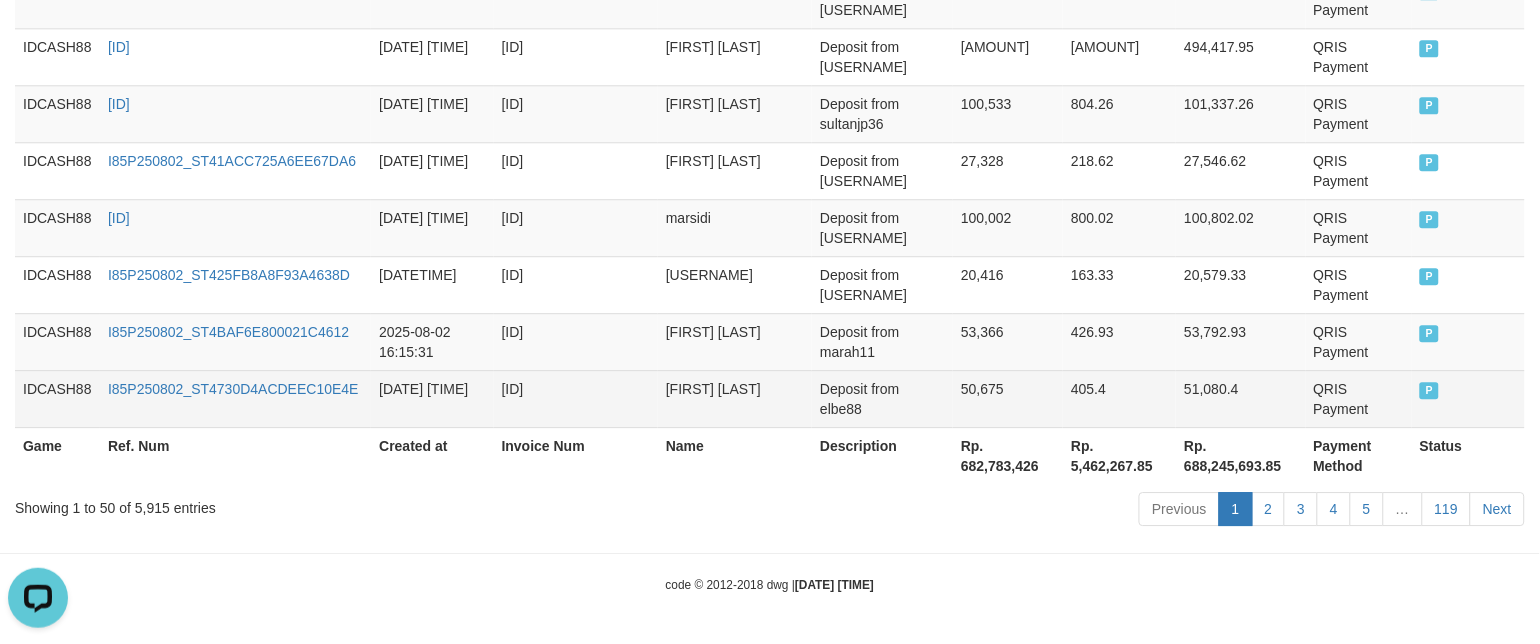 click on "51,080.4" at bounding box center [1240, 398] 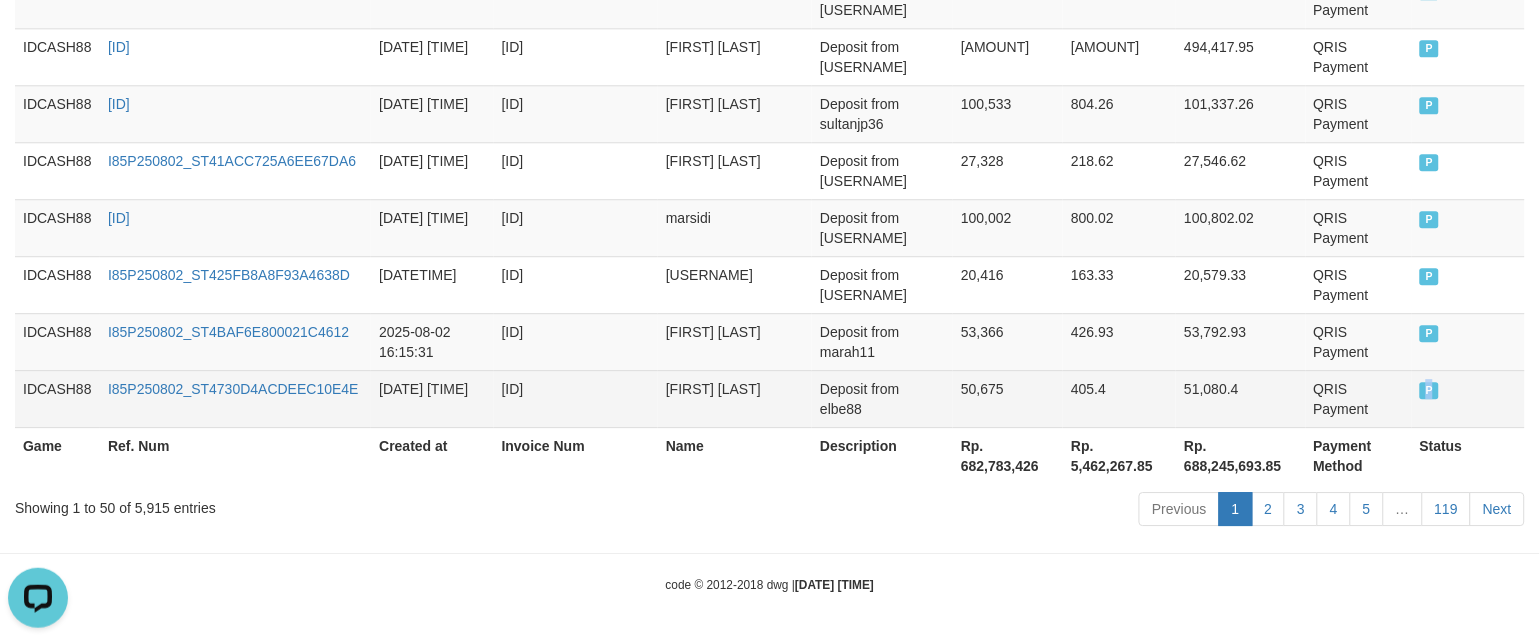 click on "P" at bounding box center [1468, 398] 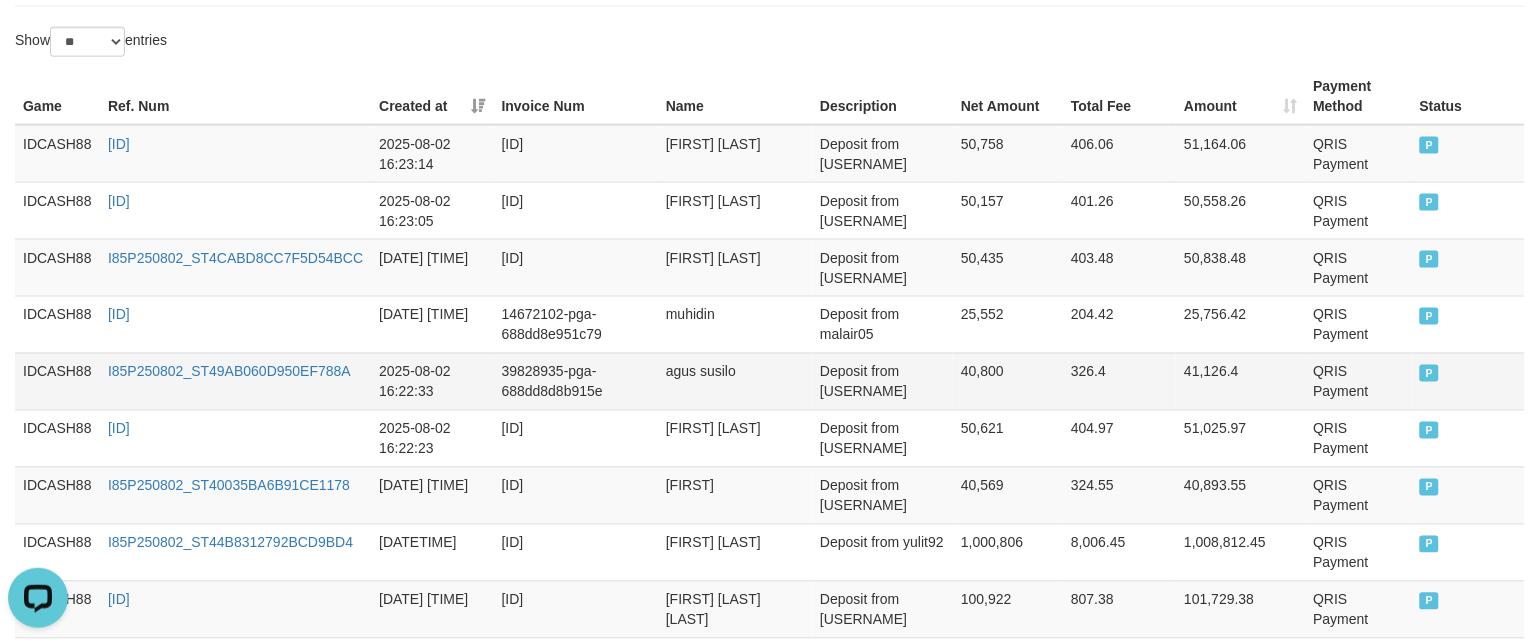 scroll, scrollTop: 664, scrollLeft: 0, axis: vertical 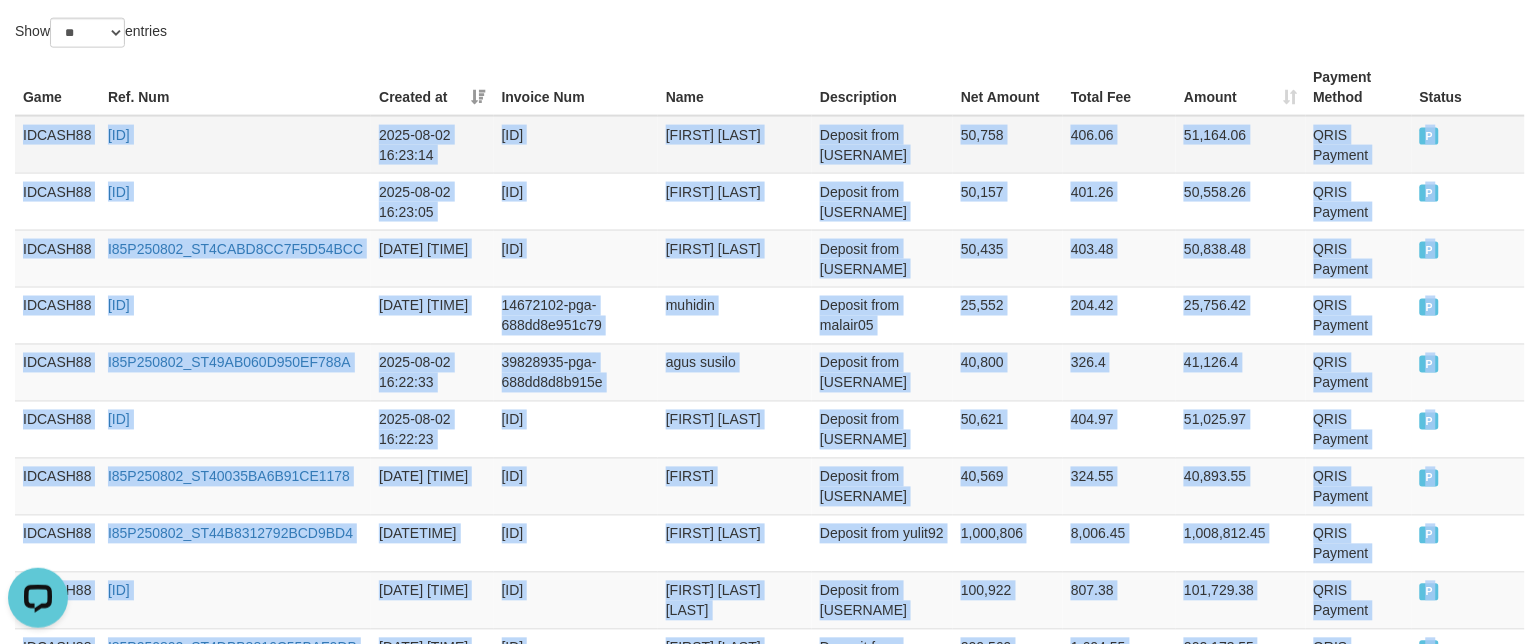 click on "IDCASH88" at bounding box center (57, 145) 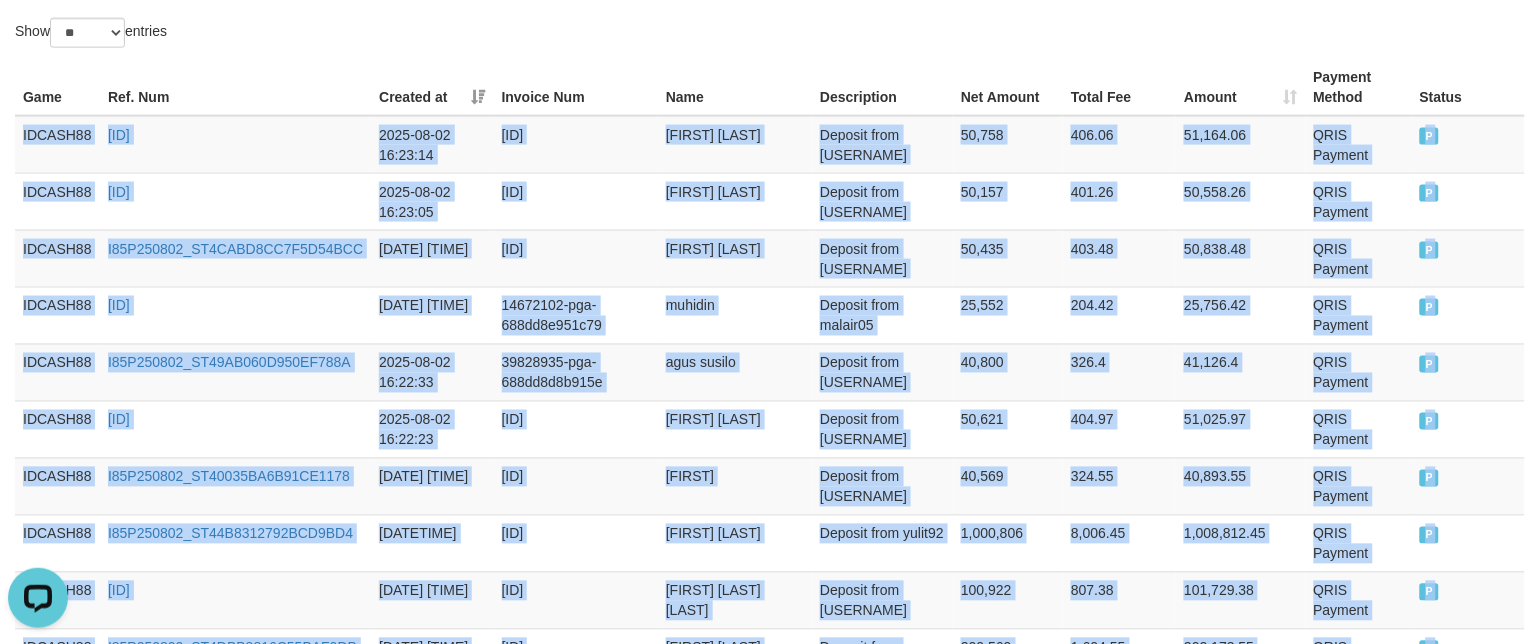 copy on "[BRAND] [ID] [DATETIME] [ID] [FIRST] [LAST] Deposit from [USERNAME] [NUMBER] [NUMBER] [NUMBER] QRIS Payment P [BRAND] [ID] [DATETIME] [ID] [FIRST] [LAST] Deposit from [USERNAME] [NUMBER] [NUMBER] [NUMBER] QRIS Payment P [BRAND] [ID] [DATETIME] [ID] [FIRST] [LAST] Deposit from [USERNAME] [NUMBER] [NUMBER] [NUMBER] QRIS Payment P [BRAND] [ID] [DATETIME] [ID] [FIRST] [LAST] Deposit from [USERNAME] [NUMBER] [NUMBER] [NUMBER] QRIS Payment P [BRAND] [ID] [DATETIME] [ID] [FIRST] [LAST] Deposit from [USERNAME] [NUMBER] [NUMBER] [NUMBER] QRIS Payment P [BRAND] [ID] [DATETIME] [ID] [ID]..." 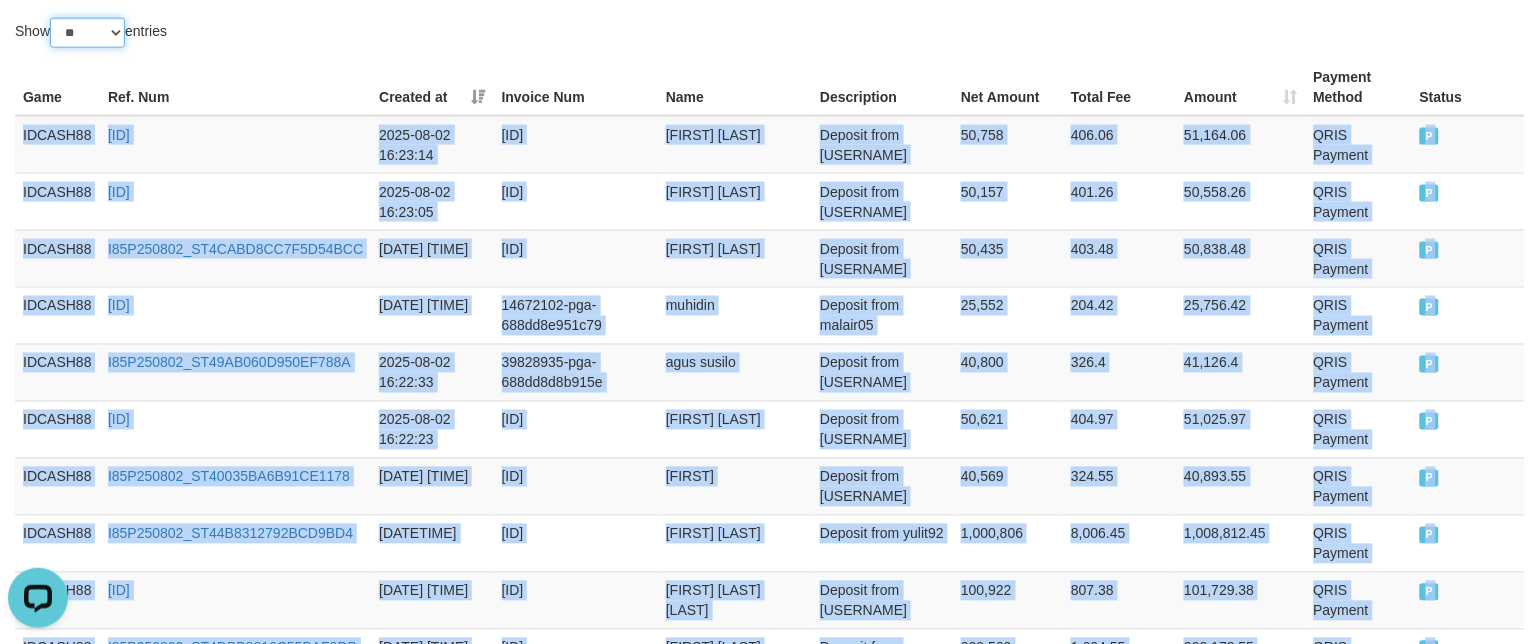 click on "** ** ** ***" at bounding box center (87, 33) 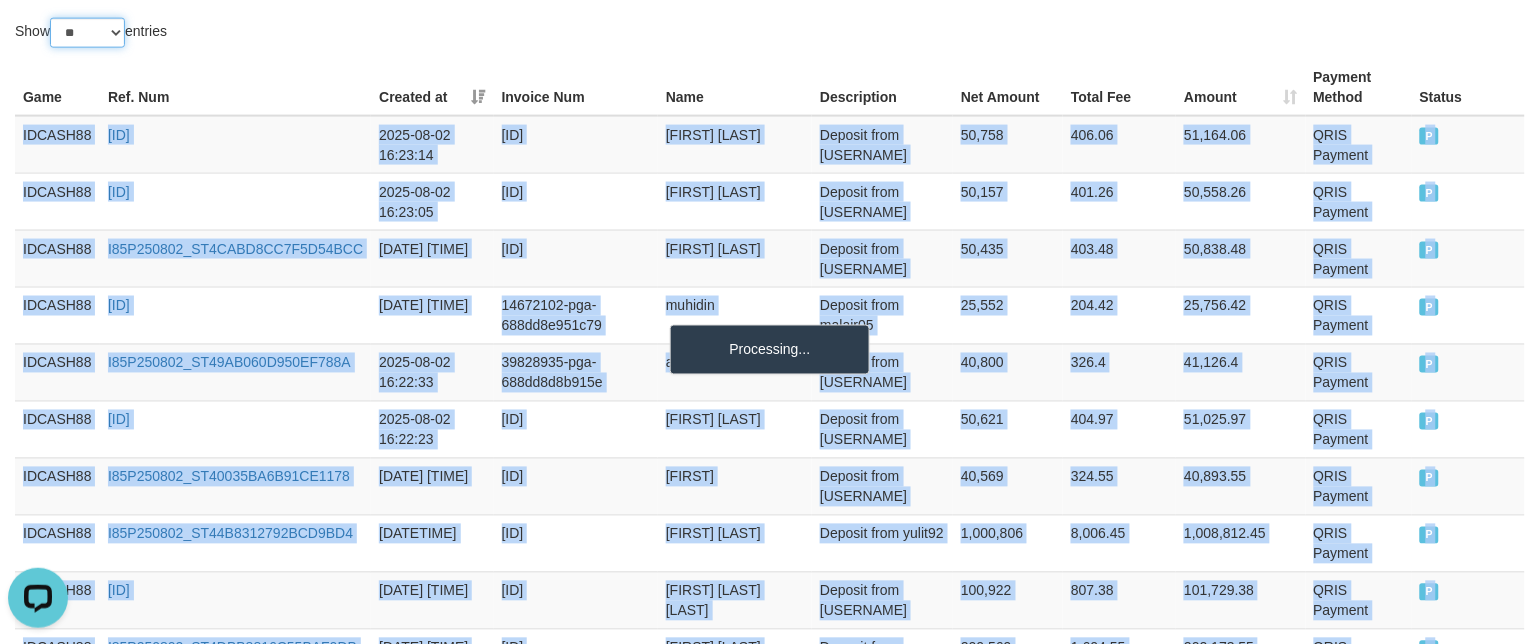 click on "** ** ** ***" at bounding box center [87, 33] 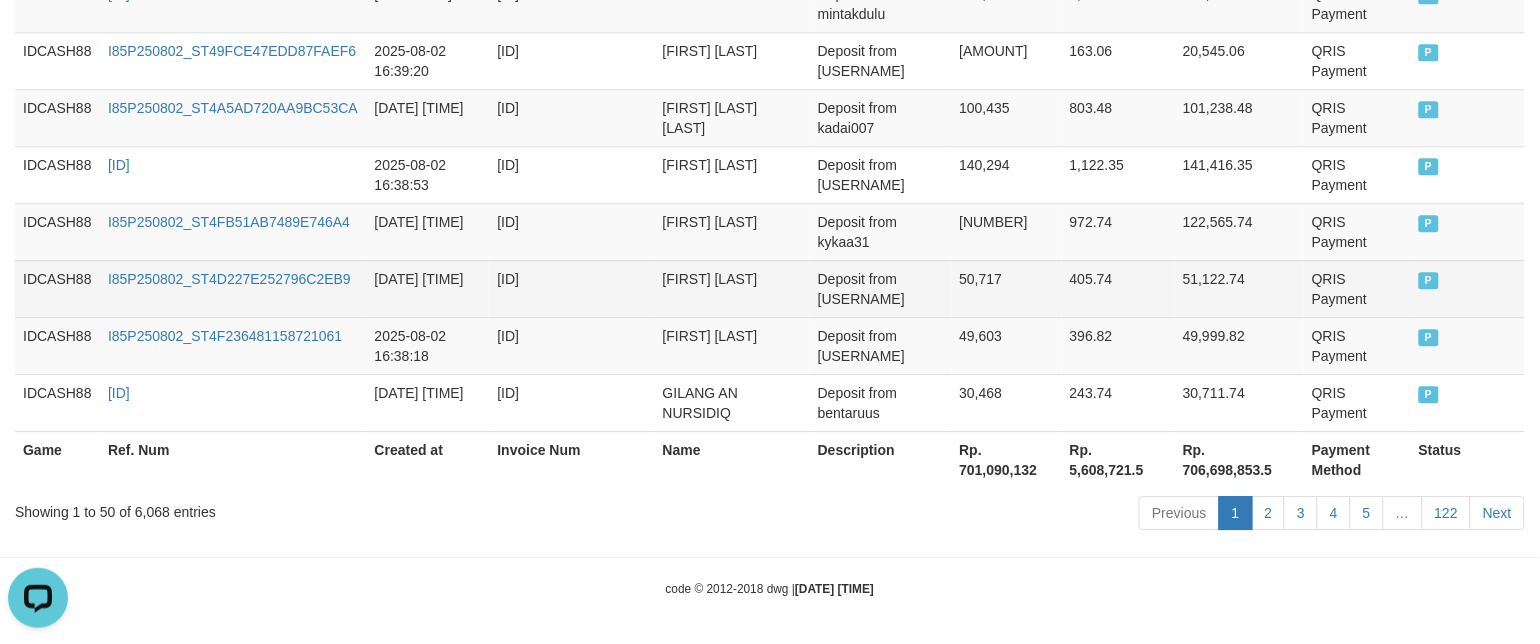 scroll, scrollTop: 3214, scrollLeft: 0, axis: vertical 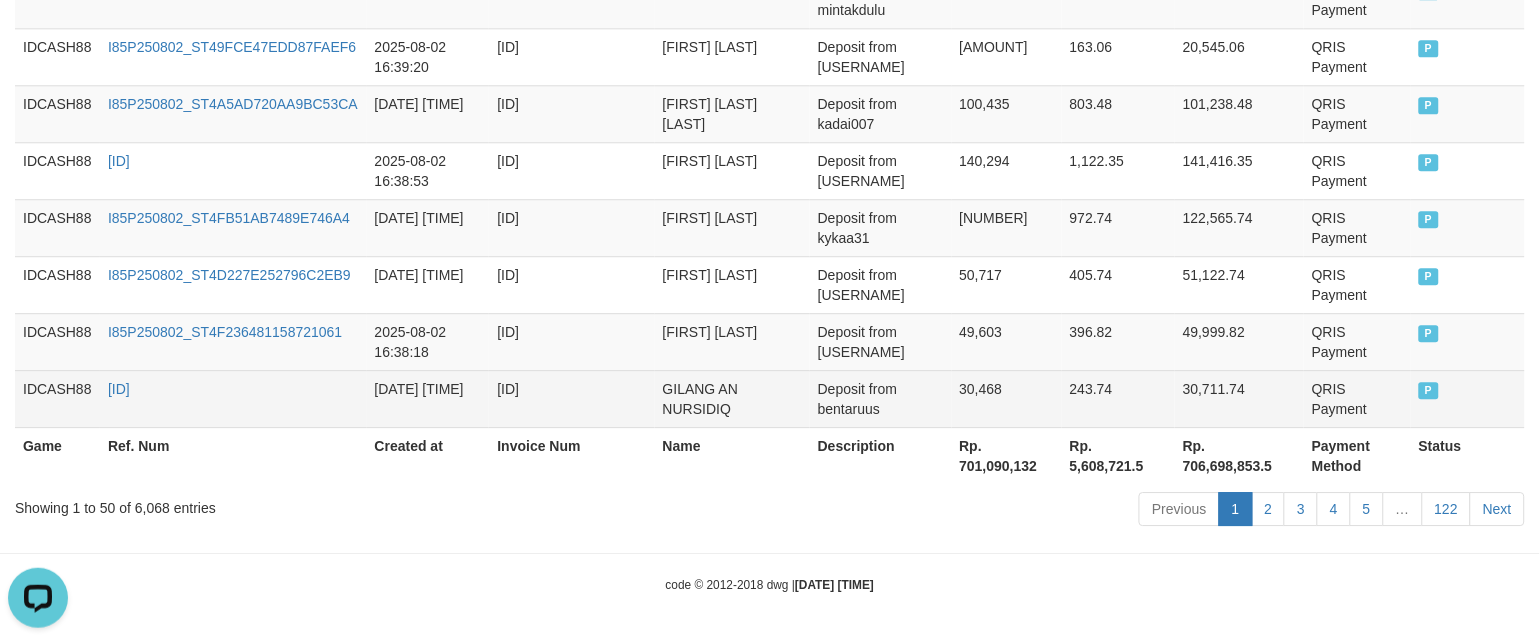 click on "P" at bounding box center [1468, 398] 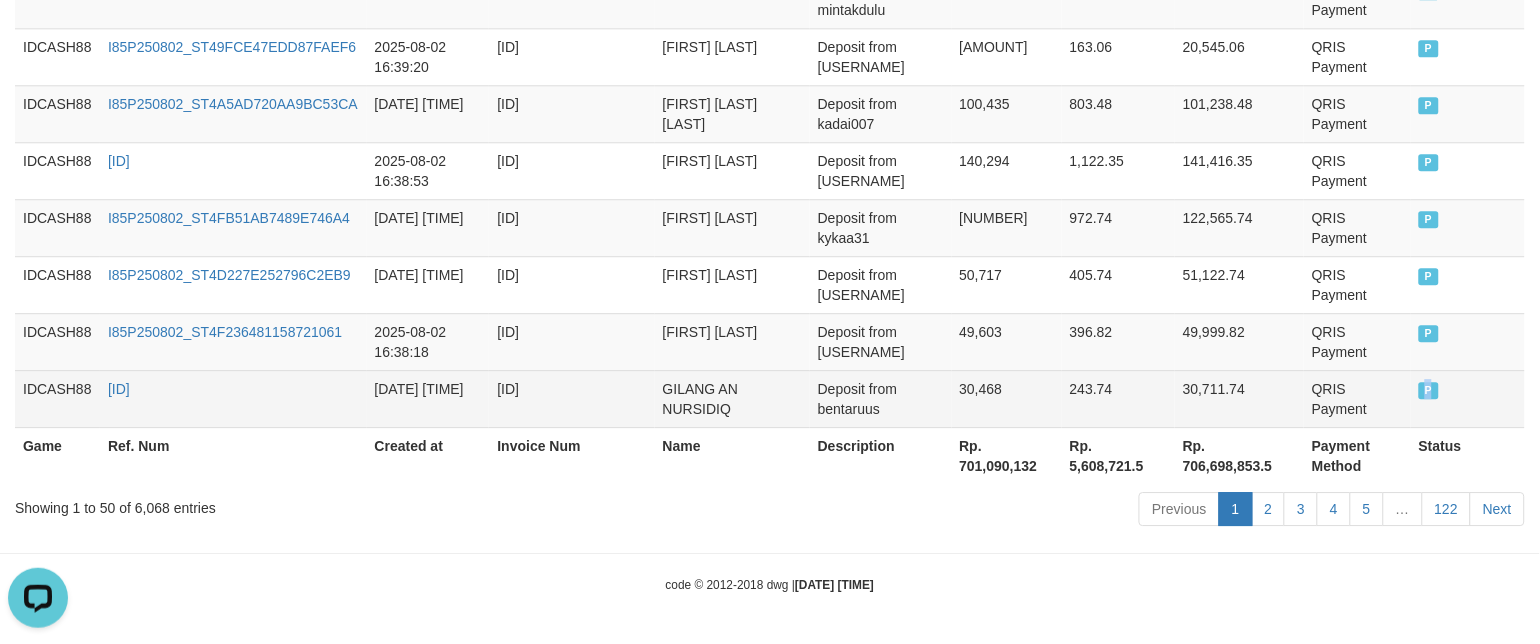 click on "P" at bounding box center (1468, 398) 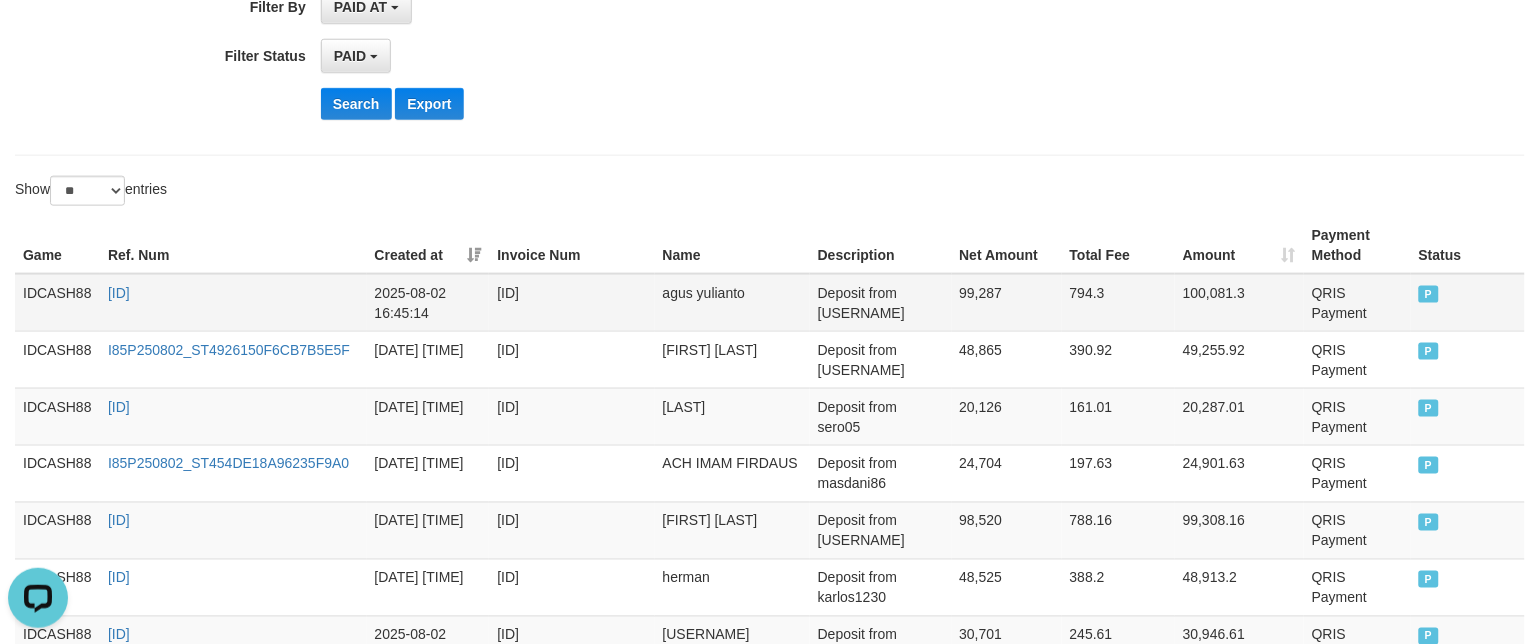 scroll, scrollTop: 514, scrollLeft: 0, axis: vertical 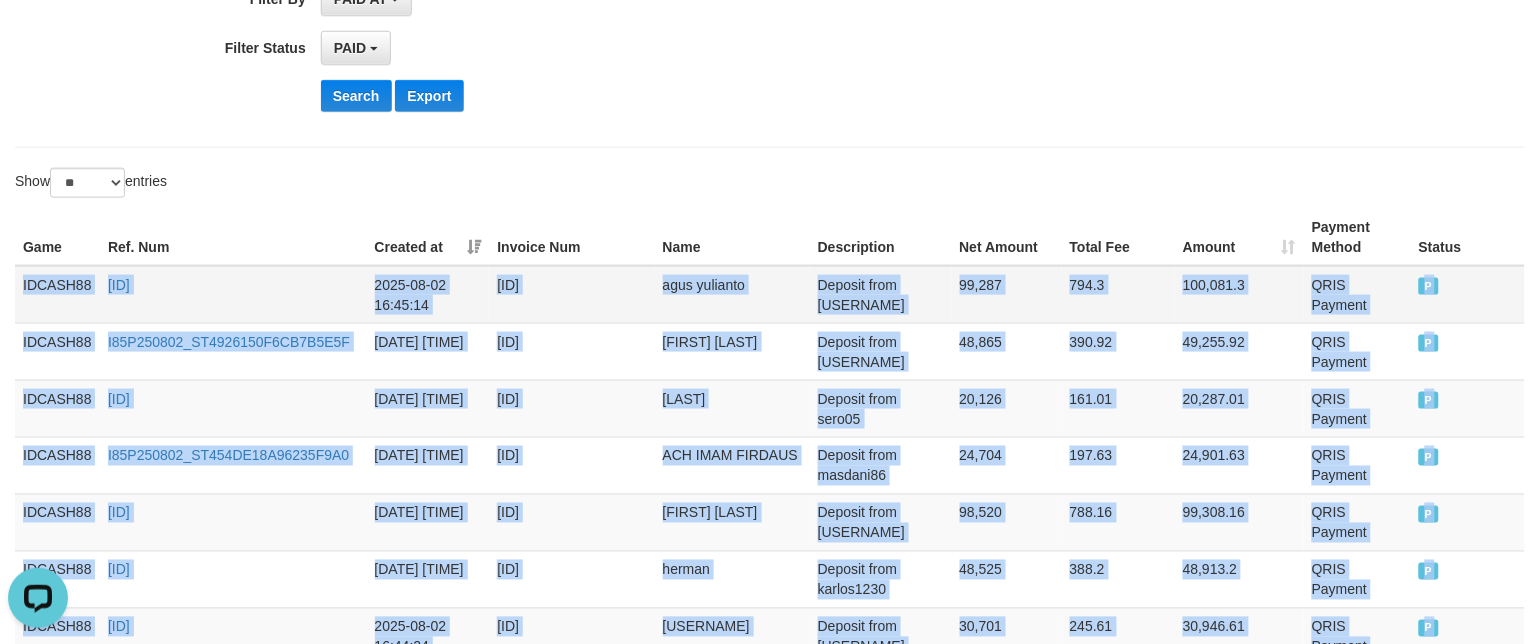 click on "IDCASH88" at bounding box center (57, 295) 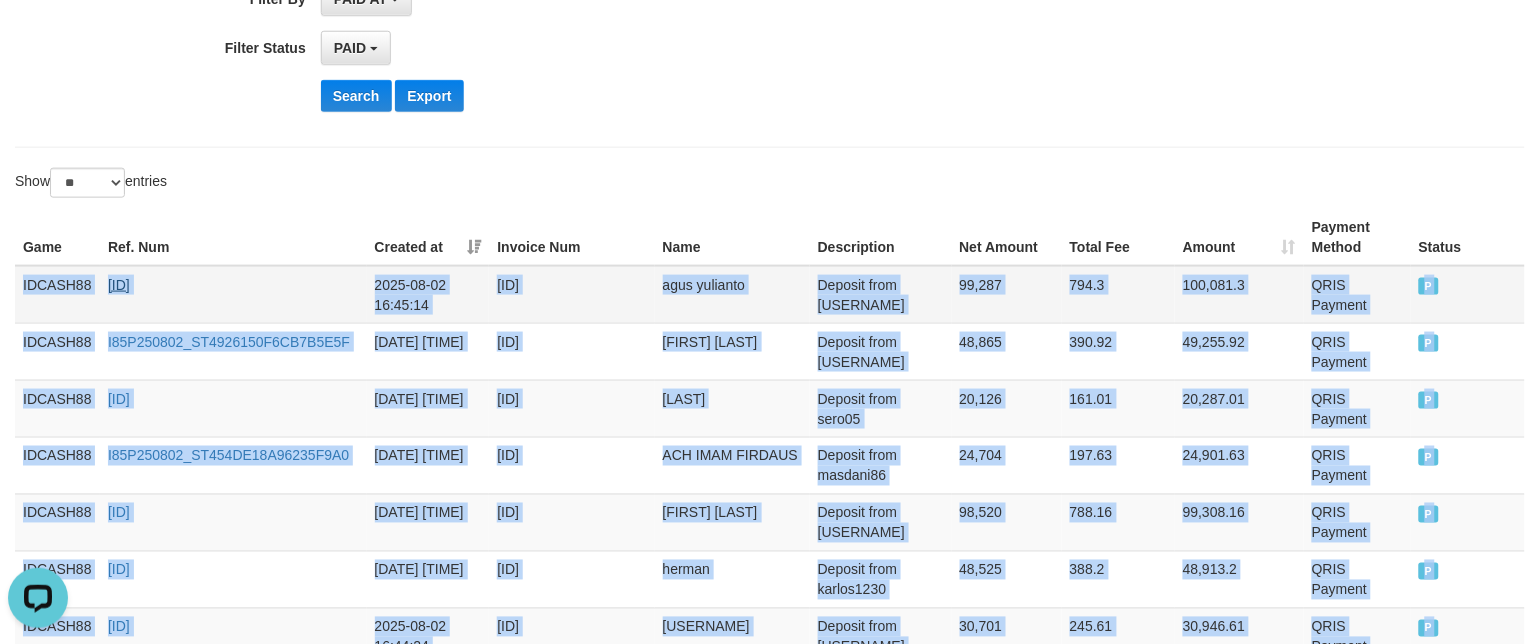 copy on "IDCASH88 [ID] [DATE] [TIME] [ID] [FIRST] [LAST] Deposit from [USERNAME] [NUMBER] [NUMBER] [NUMBER] QRIS Payment P   IDCASH88 [ID] [DATE] [TIME] [ID] [FIRST] [LAST] Deposit from [USERNAME] [NUMBER] [NUMBER] [NUMBER] QRIS Payment P   IDCASH88 [ID] [DATE] [TIME] [ID] [FIRST] [LAST] Deposit from [USERNAME] [NUMBER] [NUMBER] [NUMBER] QRIS Payment P   IDCASH88 [ID] [DATE] [TIME] [ID] [FIRST] [LAST] Deposit from [USERNAME] [NUMBER] [NUMBER] [NUMBER] QRIS Payment P   IDCASH88 [ID] [DATE] [TIME] [ID] [FIRST] [LAST] Deposit from [USERNAME] [NUMBER] [NUMBER] [NUMBER] QRIS Payment P   IDCASH88 [ID] [DATE] [TIME] [ID] [FIRST] [LAST] Deposit from [USERNAME] [NUMBER] [NUMBER] [NUMBER] QRIS Payment P   IDCASH88 [ID] [DATE]..." 